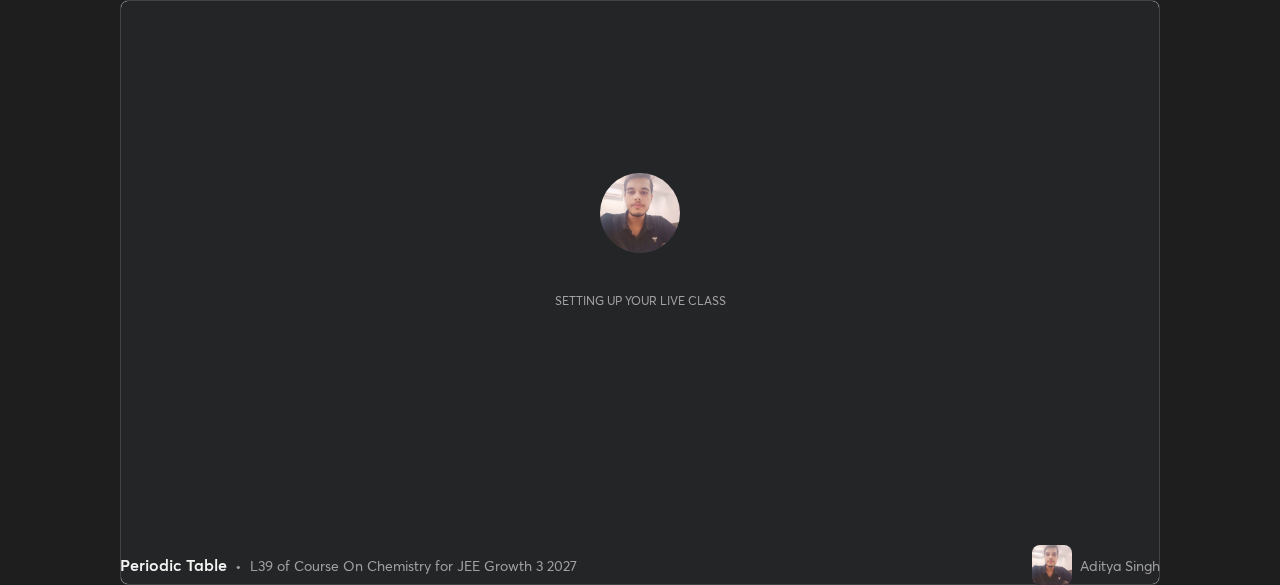 scroll, scrollTop: 0, scrollLeft: 0, axis: both 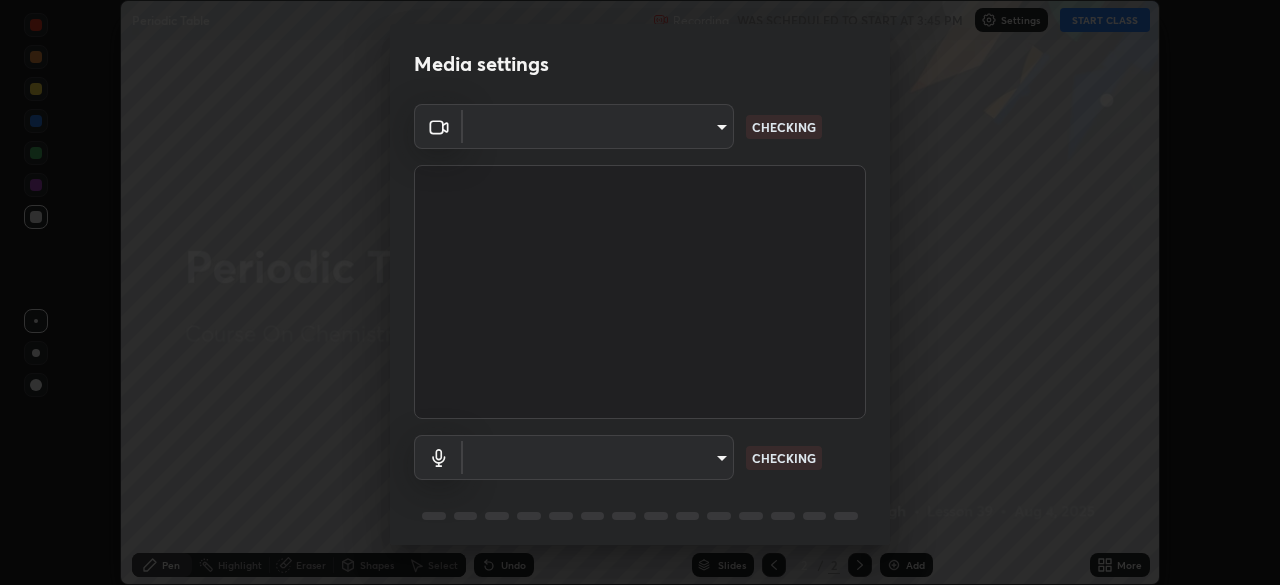 type on "094ffe3f61abc64f3ce73721aab664ef57d10a5fc7d187ad1ef3fa5fd4d2b427" 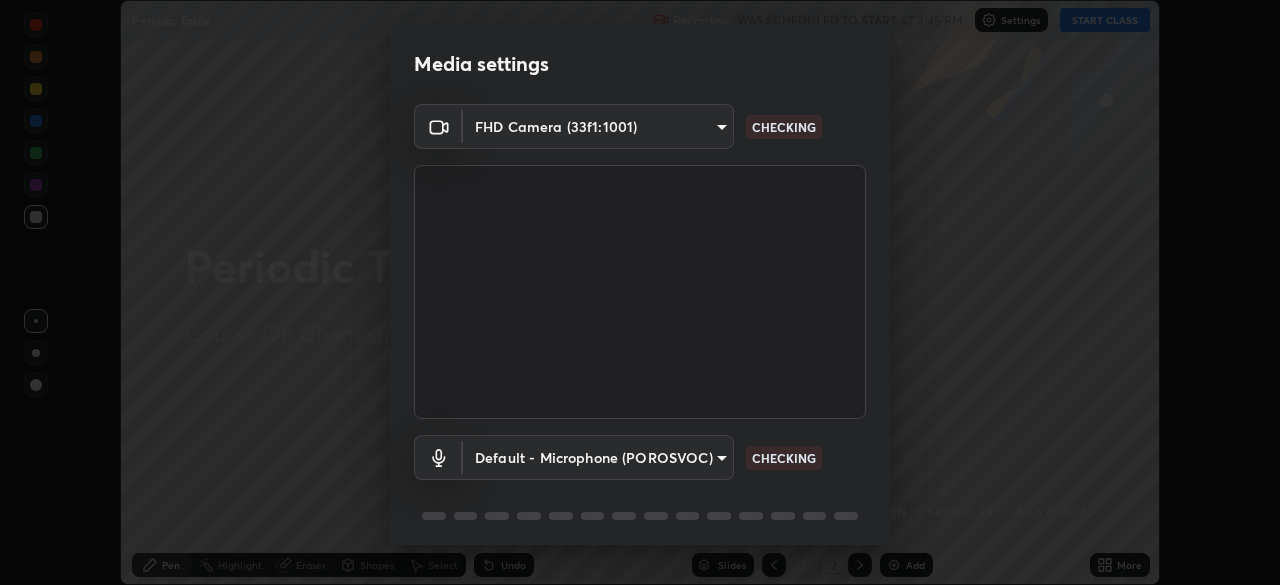 click on "Erase all Periodic Table Recording WAS SCHEDULED TO START AT  3:45 PM Settings START CLASS Setting up your live class Periodic Table • L39 of Course On Chemistry for JEE Growth 3 2027 [FIRST] [LAST] Pen Highlight Eraser Shapes Select Undo Slides 2 / 2 Add More No doubts shared Encourage your learners to ask a doubt for better clarity Report an issue Reason for reporting Buffering Chat not working Audio - Video sync issue Educator video quality low ​ Attach an image Report Media settings FHD Camera (33f1:1001) 094ffe3f61abc64f3ce73721aab664ef57d10a5fc7d187ad1ef3fa5fd4d2b427 CHECKING Default - Microphone (POROSVOC) default CHECKING 1 / 5 Next" at bounding box center (640, 292) 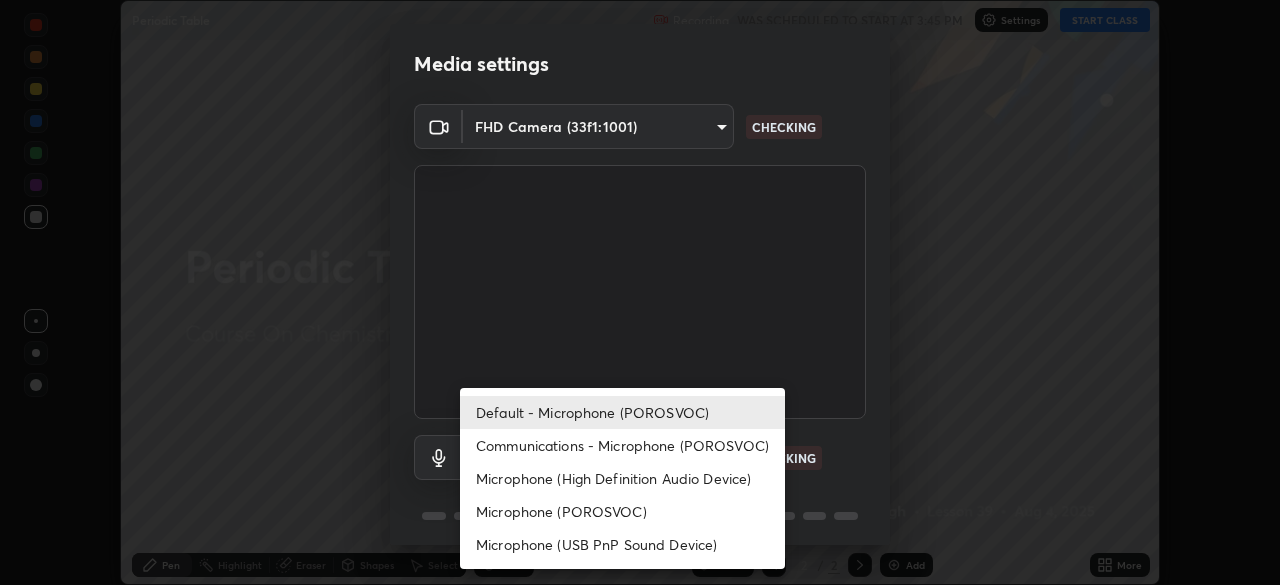 click on "Communications - Microphone (POROSVOC)" at bounding box center (622, 445) 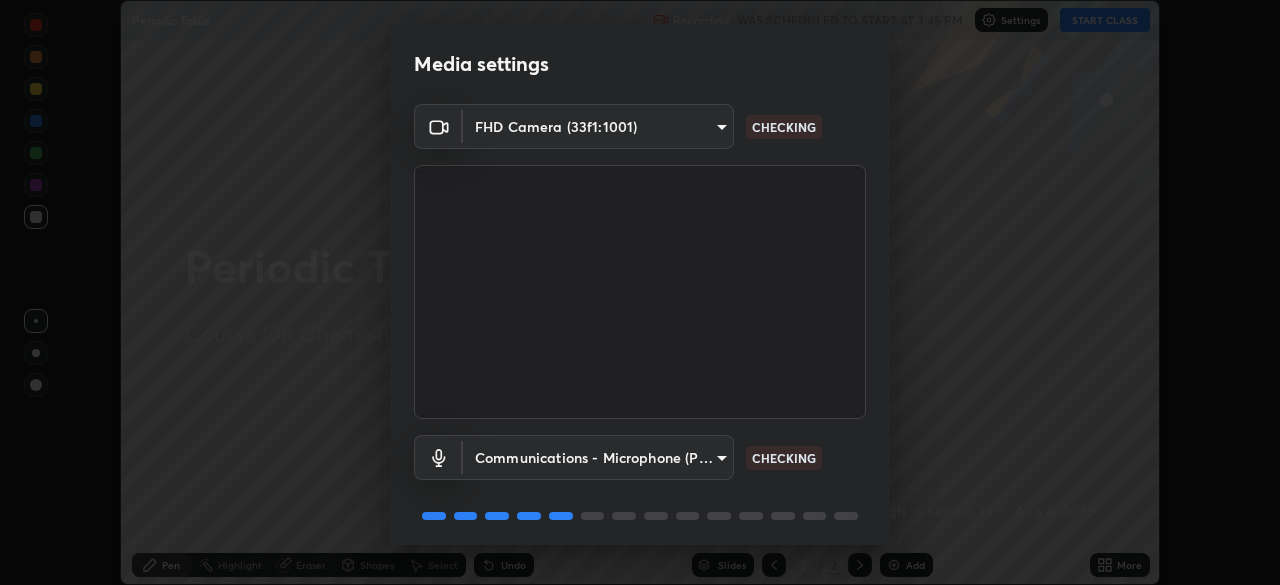 click on "Erase all Periodic Table Recording WAS SCHEDULED TO START AT  3:45 PM Settings START CLASS Setting up your live class Periodic Table • L39 of Course On Chemistry for JEE Growth 3 2027 [FIRST] [LAST] Pen Highlight Eraser Shapes Select Undo Slides 2 / 2 Add More No doubts shared Encourage your learners to ask a doubt for better clarity Report an issue Reason for reporting Buffering Chat not working Audio - Video sync issue Educator video quality low ​ Attach an image Report Media settings FHD Camera (33f1:1001) 094ffe3f61abc64f3ce73721aab664ef57d10a5fc7d187ad1ef3fa5fd4d2b427 CHECKING Communications - Microphone (POROSVOC) communications CHECKING 1 / 5 Next" at bounding box center [640, 292] 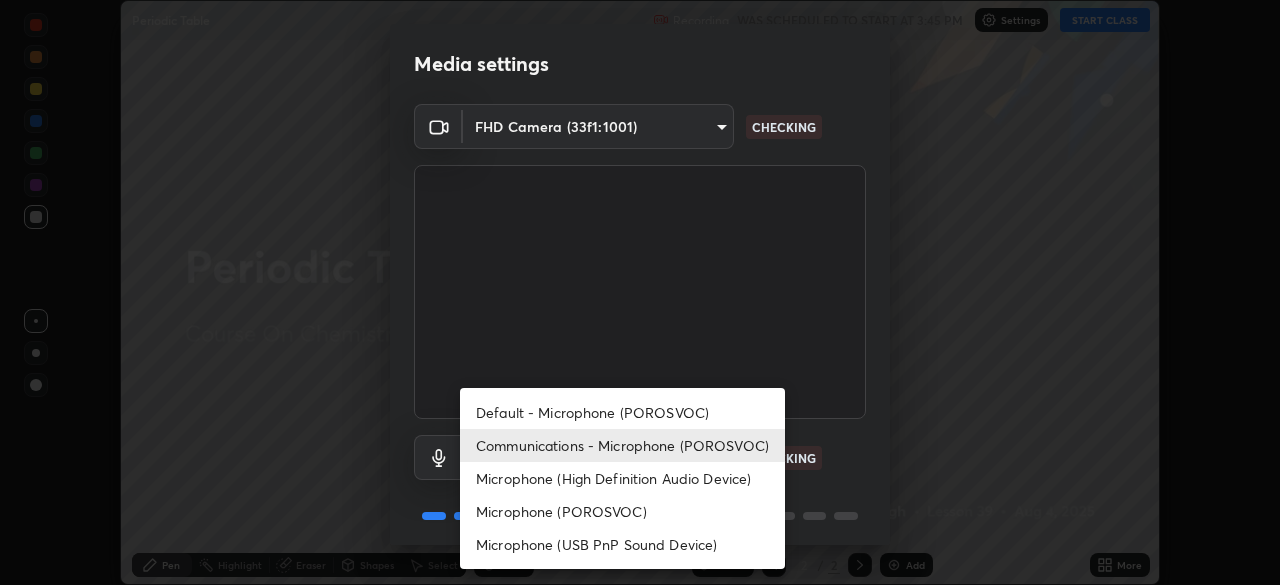 click on "Default - Microphone (POROSVOC)" at bounding box center (622, 412) 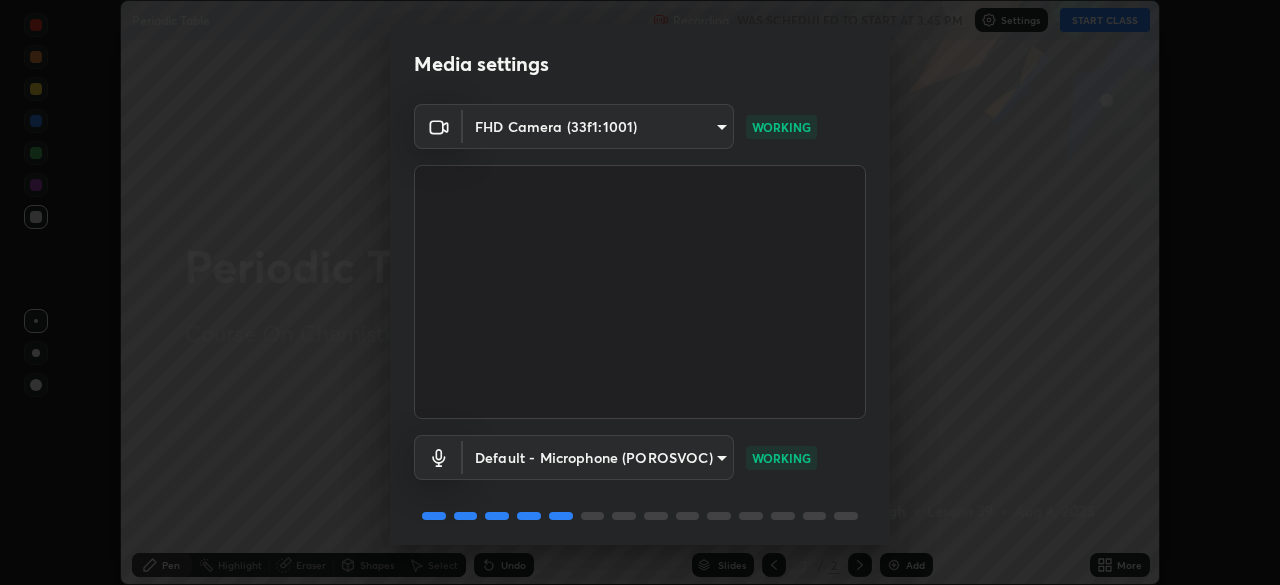 scroll, scrollTop: 71, scrollLeft: 0, axis: vertical 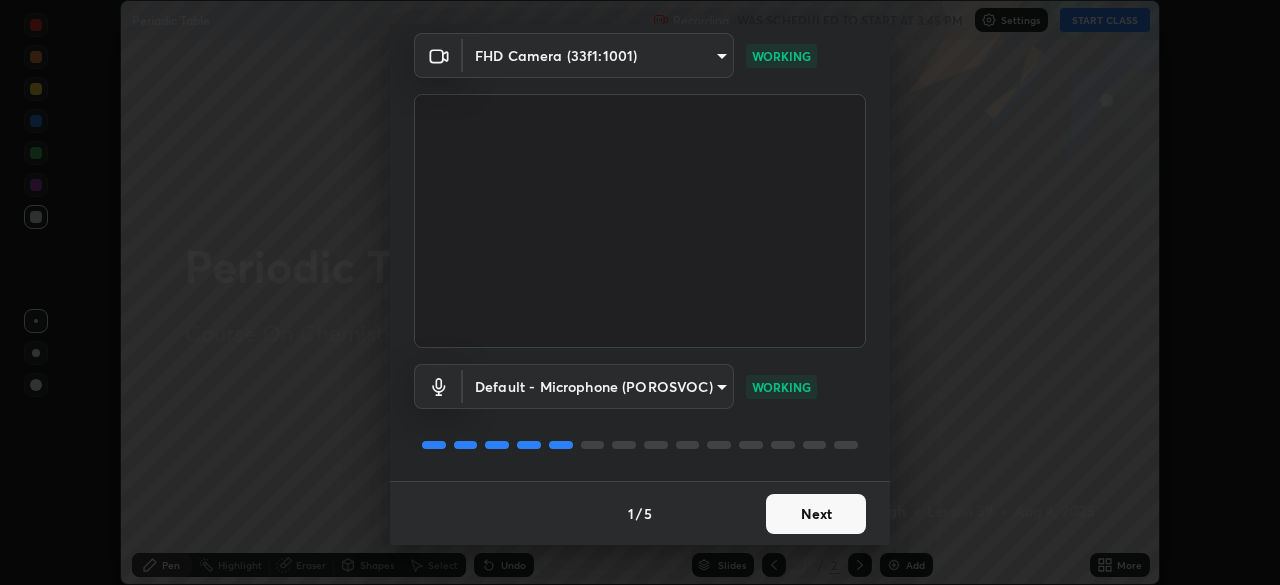click on "Next" at bounding box center [816, 514] 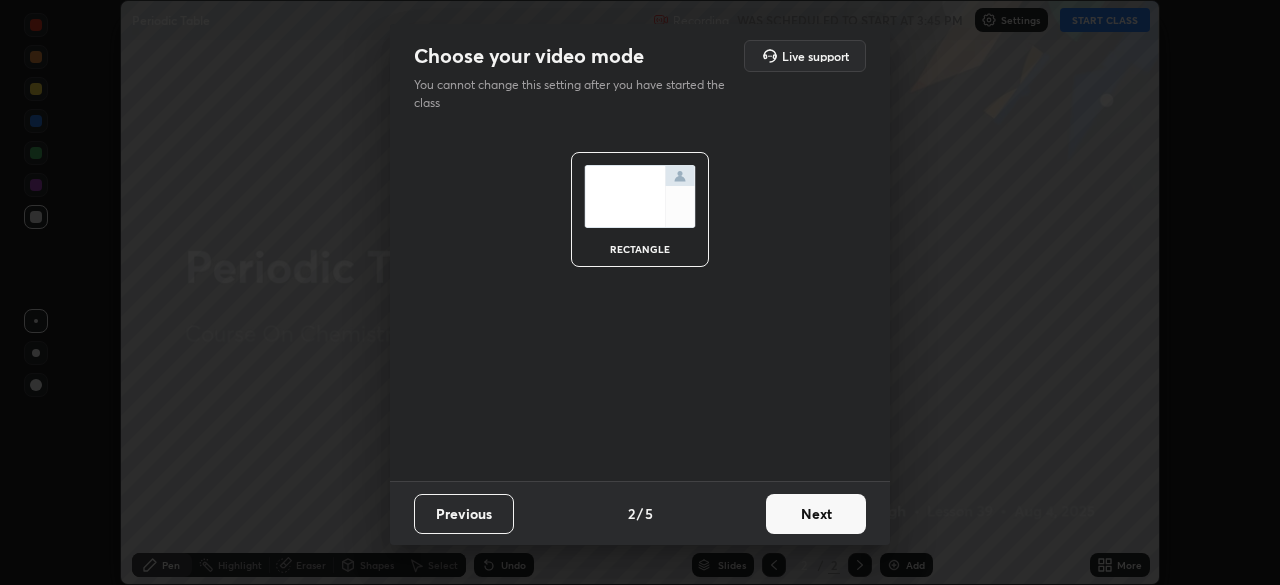 click on "Next" at bounding box center [816, 514] 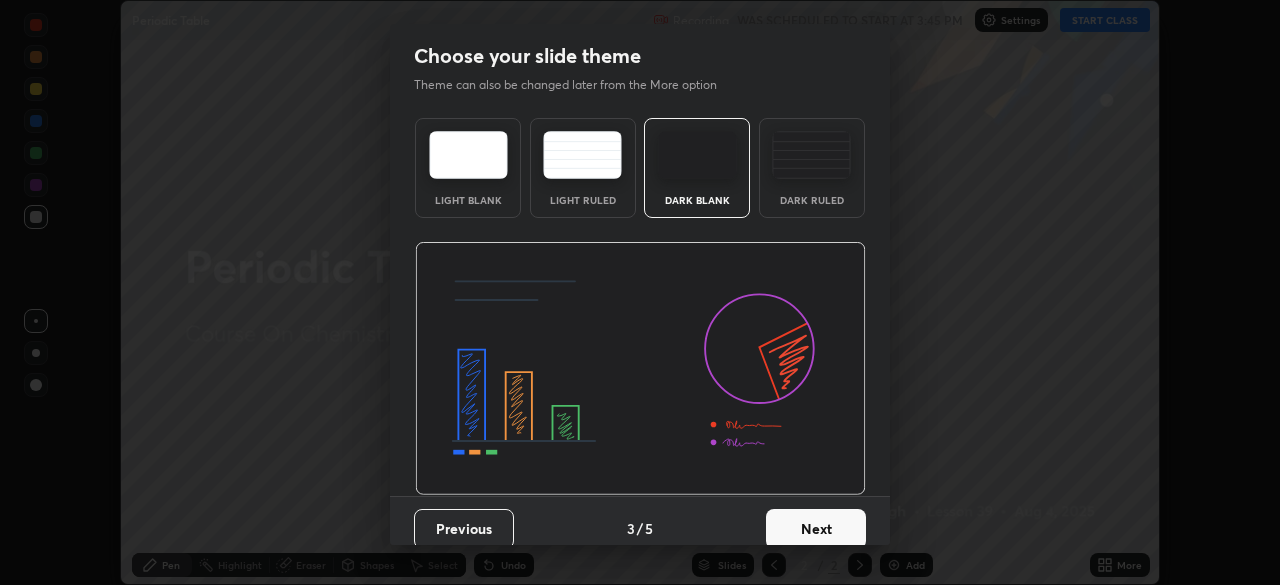 click on "Next" at bounding box center (816, 529) 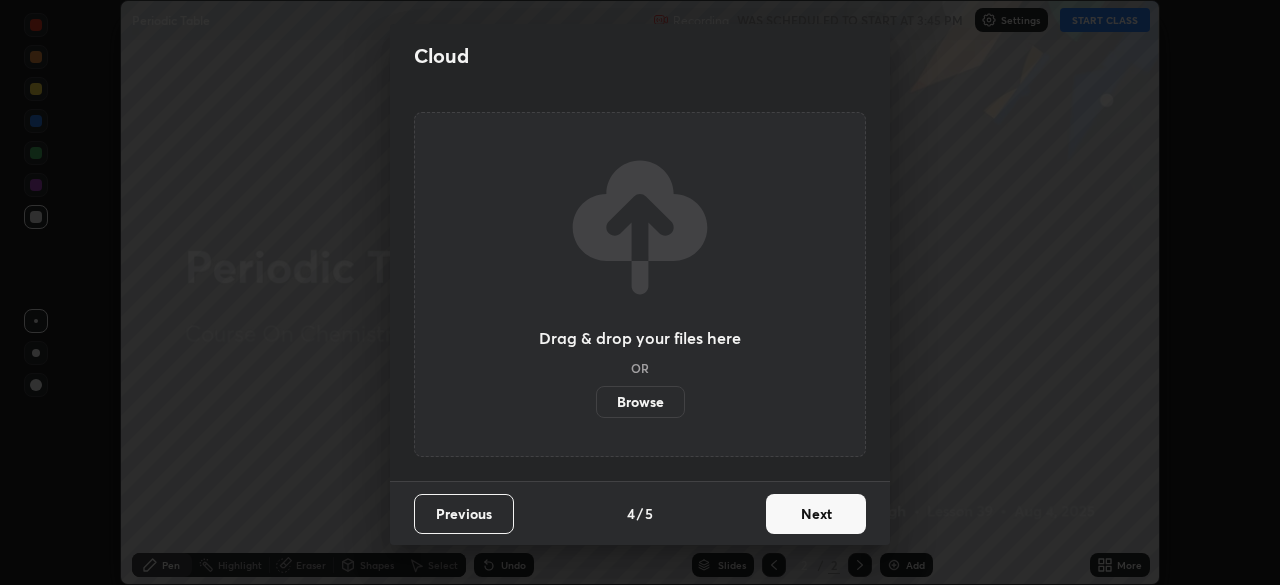 click on "Next" at bounding box center (816, 514) 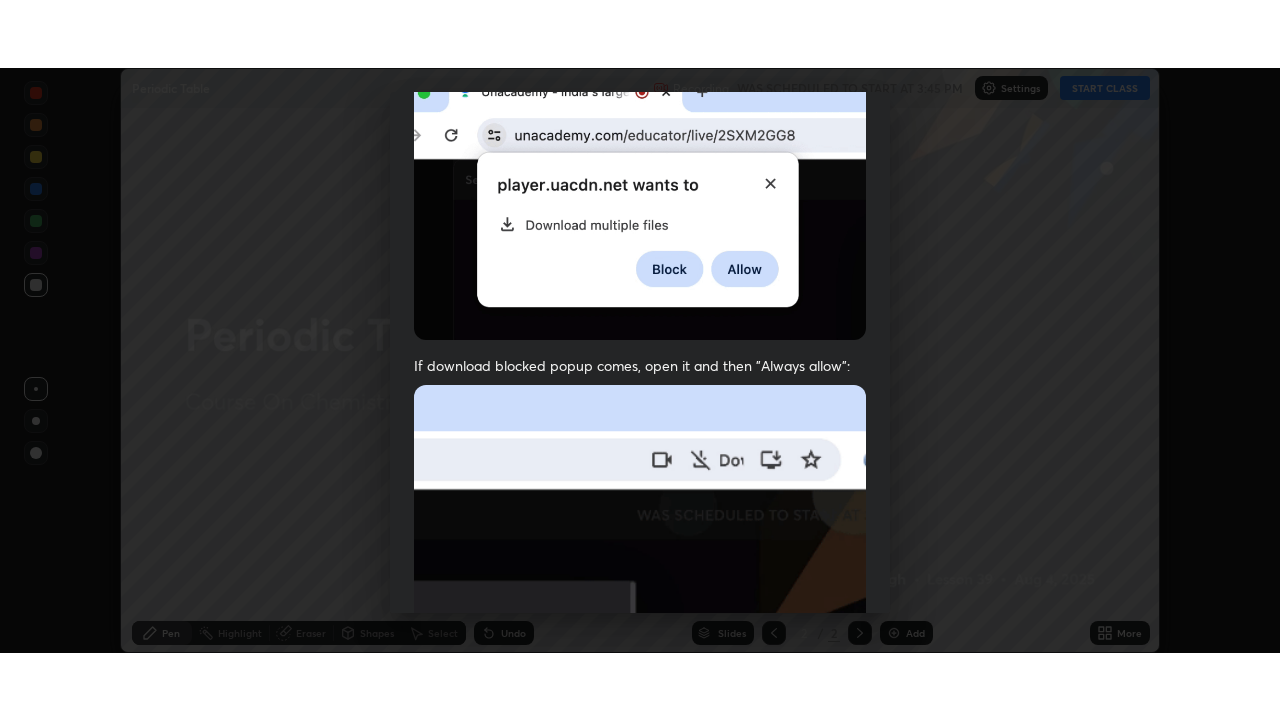scroll, scrollTop: 479, scrollLeft: 0, axis: vertical 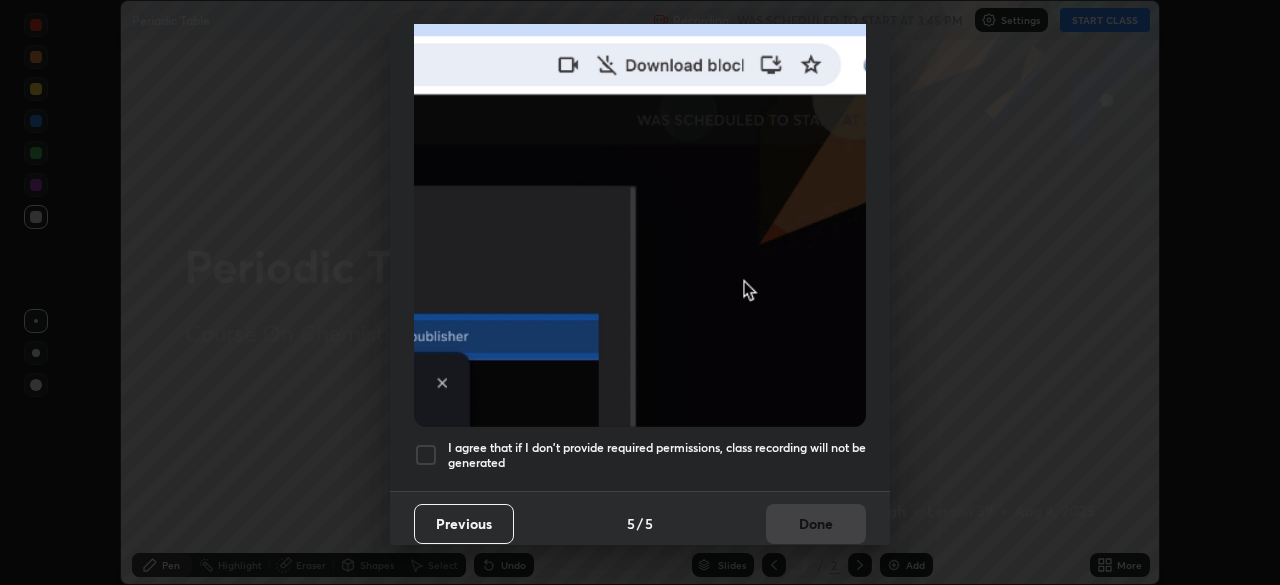 click at bounding box center [426, 455] 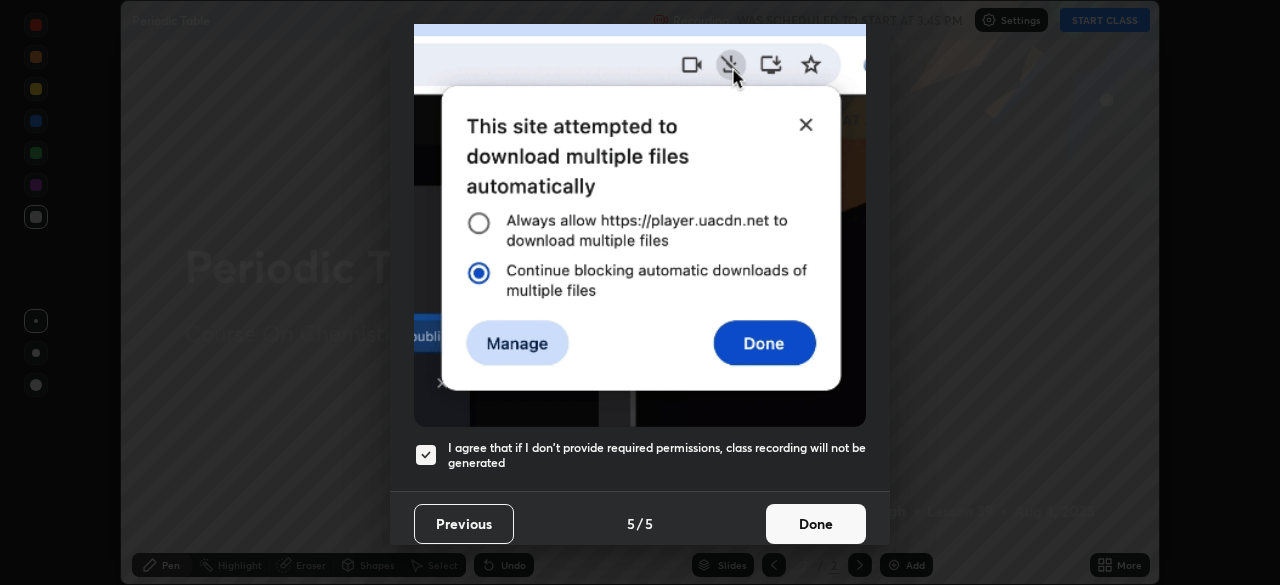 click on "Done" at bounding box center (816, 524) 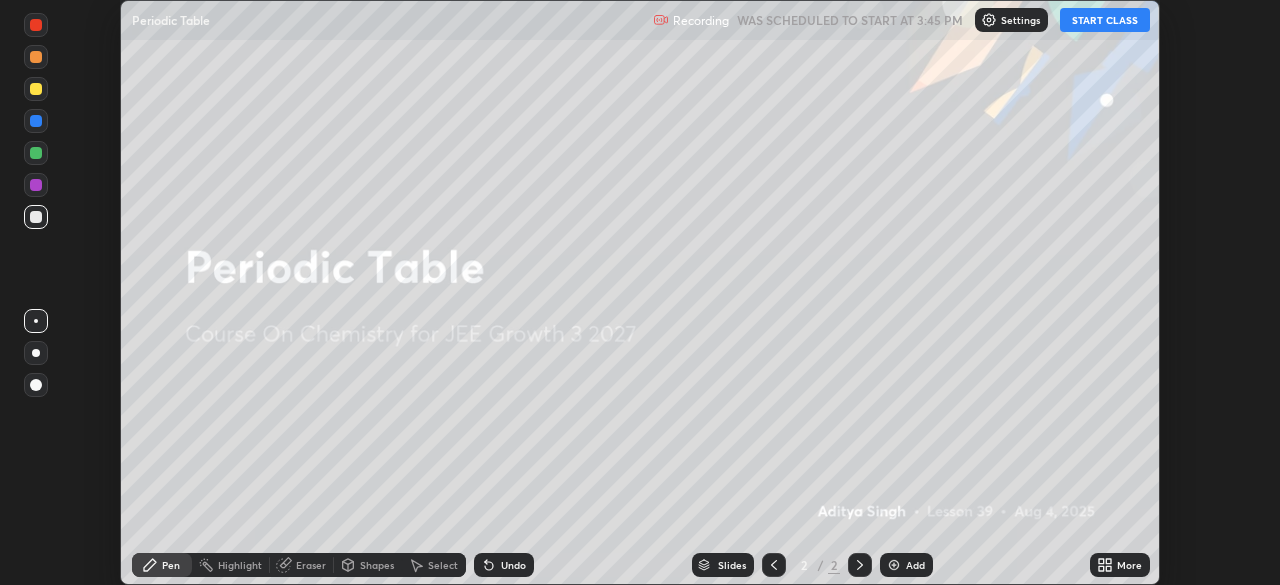 click on "START CLASS" at bounding box center [1105, 20] 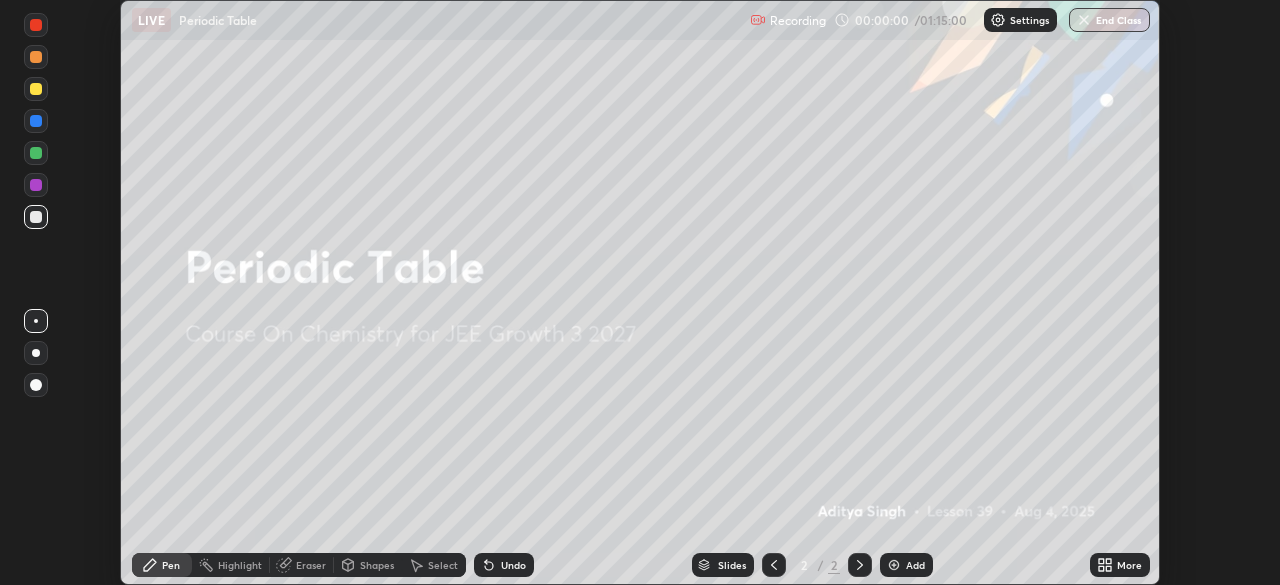 click 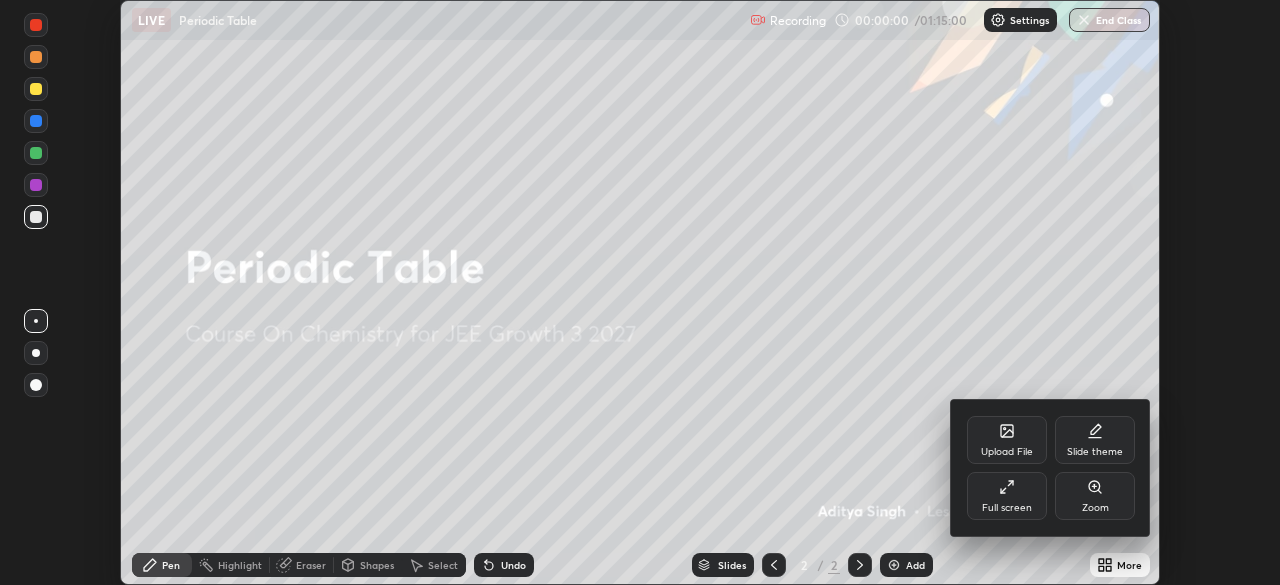 click on "Full screen" at bounding box center (1007, 496) 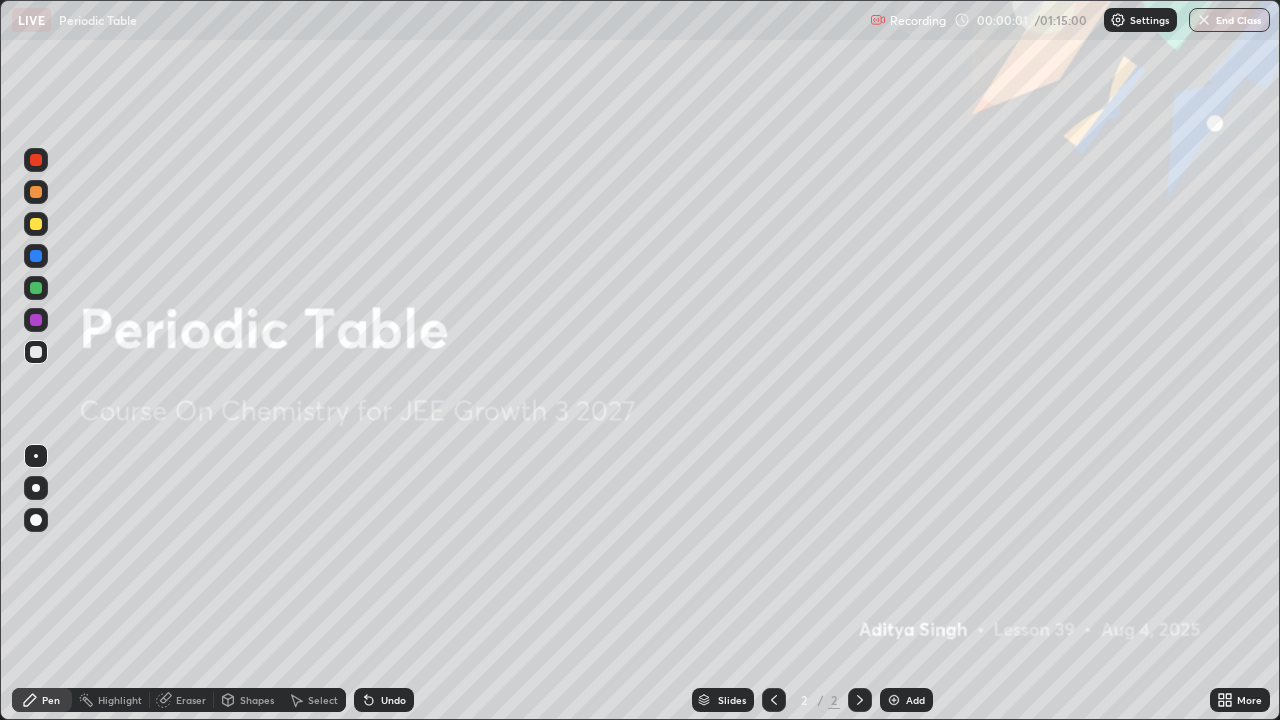 scroll, scrollTop: 99280, scrollLeft: 98720, axis: both 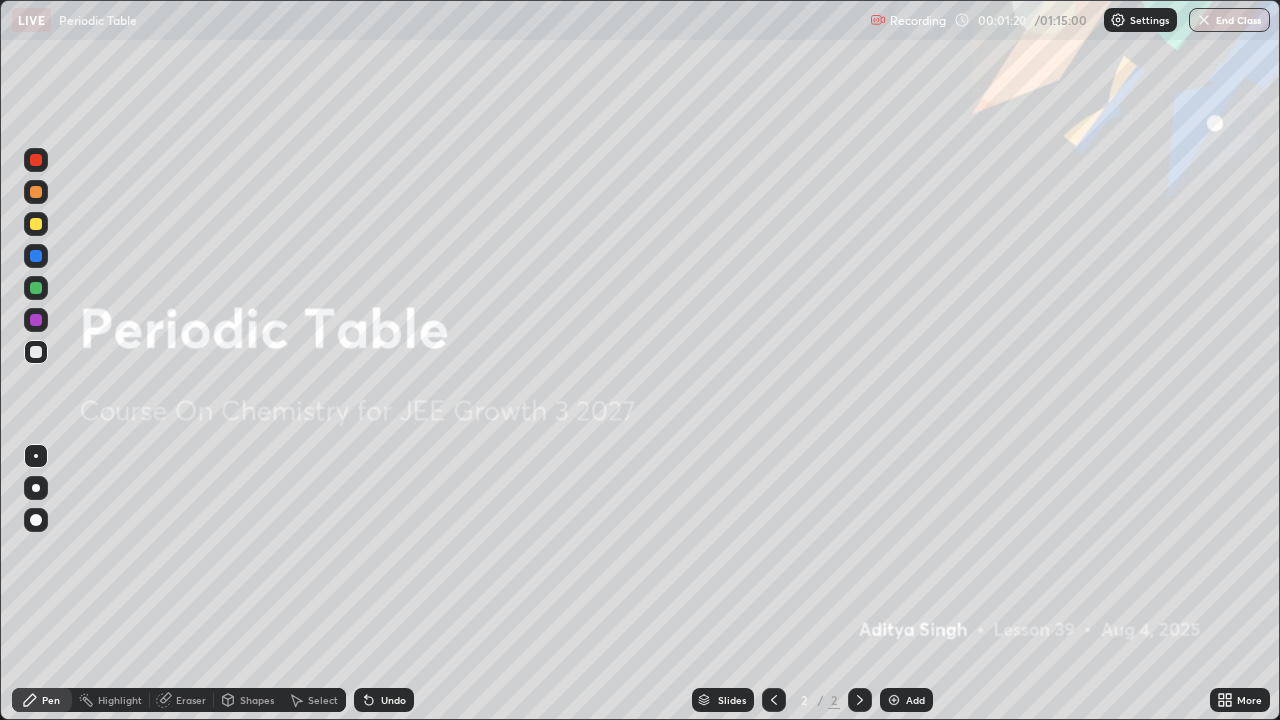 click on "Add" at bounding box center [915, 700] 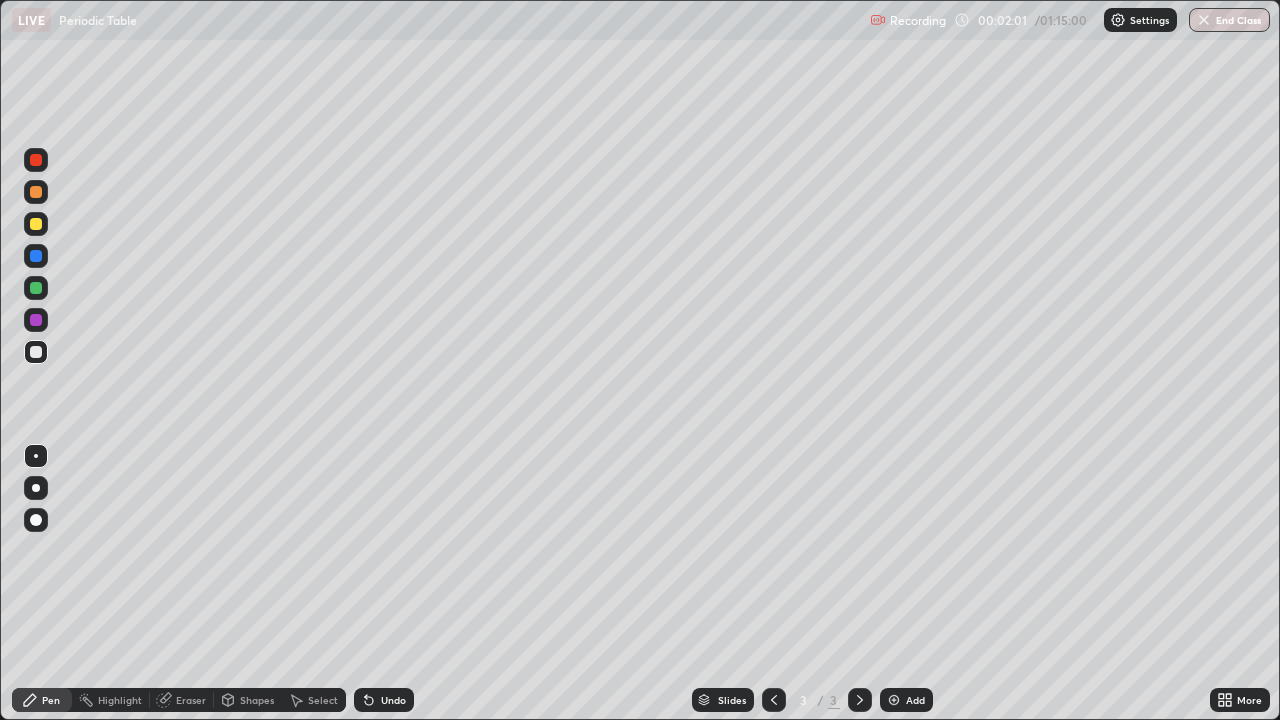 click at bounding box center [36, 224] 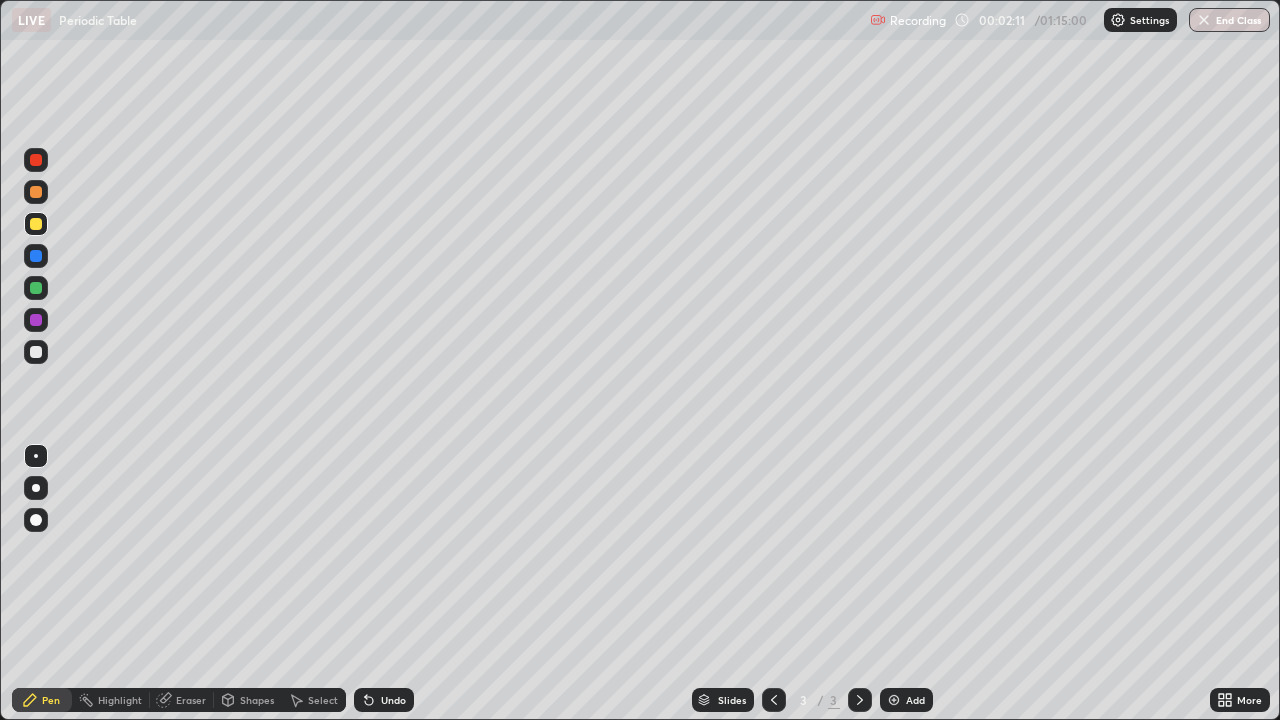 click at bounding box center [36, 224] 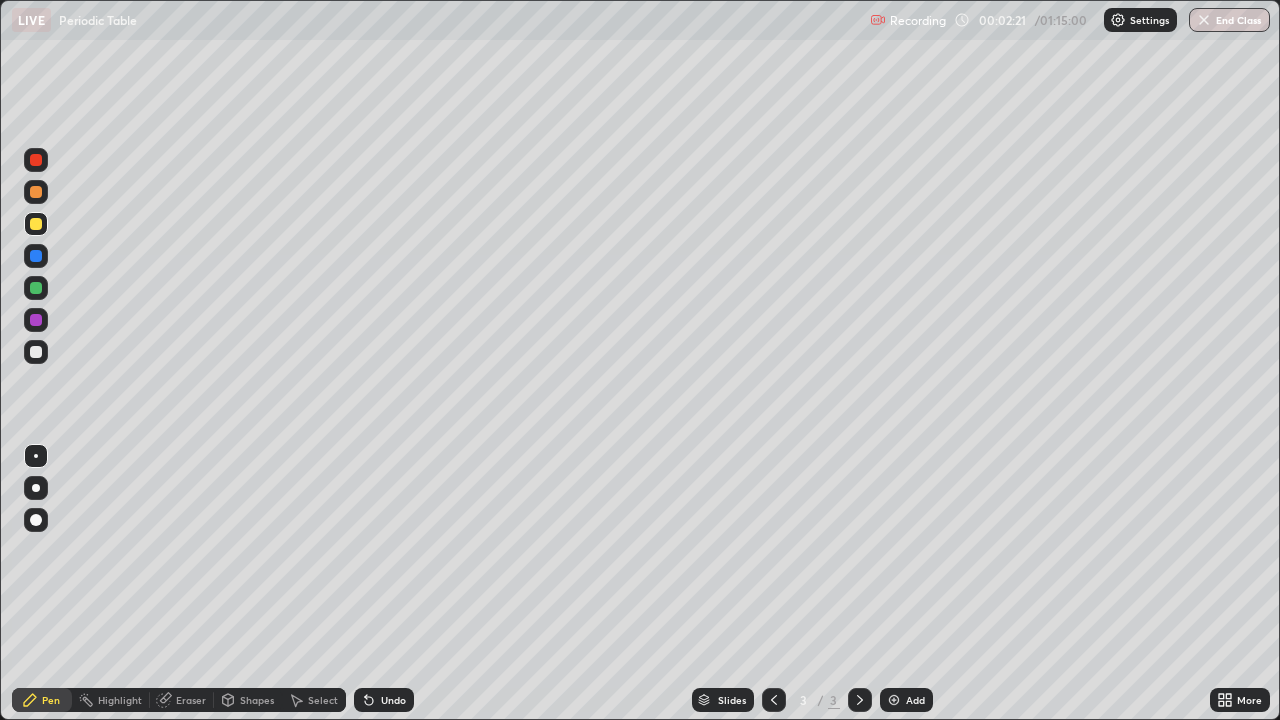 click at bounding box center [36, 488] 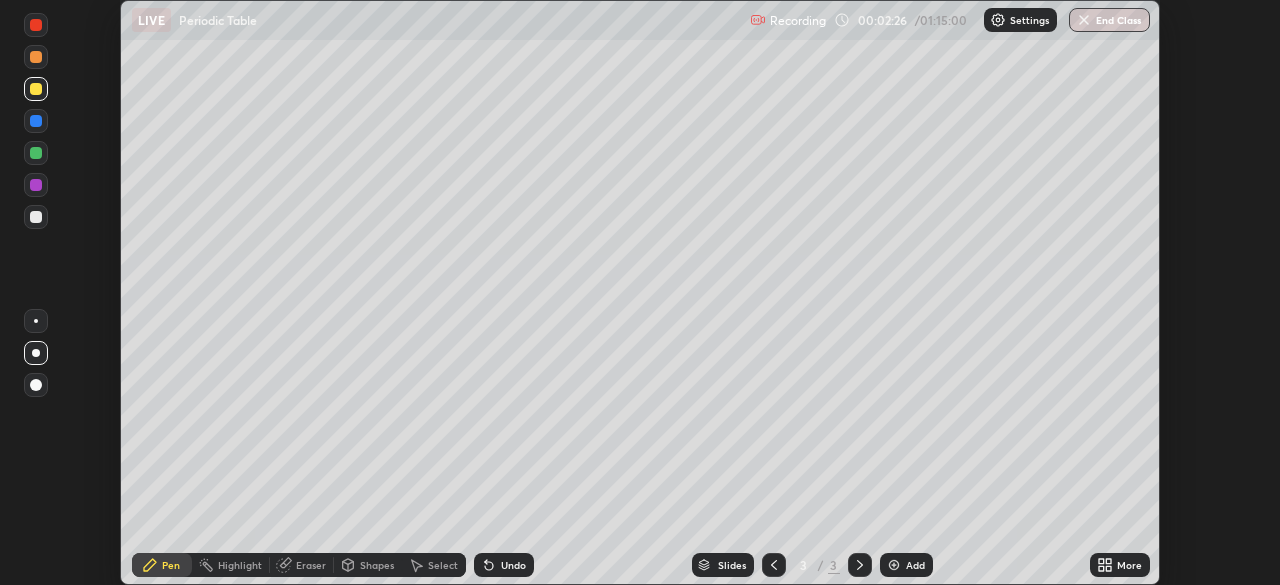 scroll, scrollTop: 585, scrollLeft: 1280, axis: both 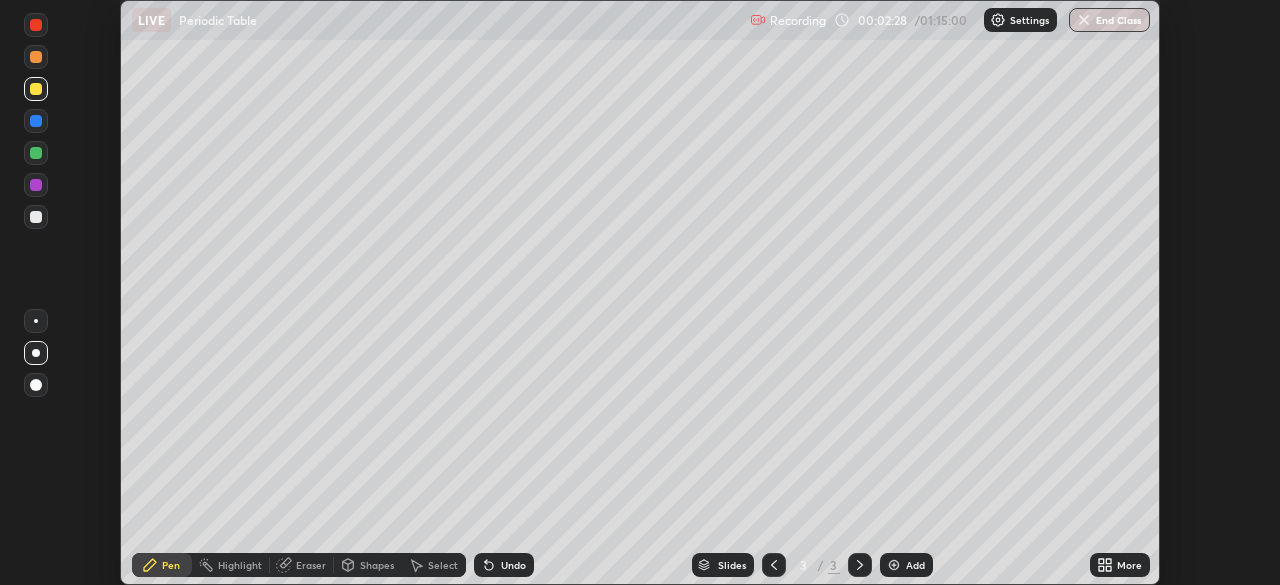 click on "More" at bounding box center (1129, 565) 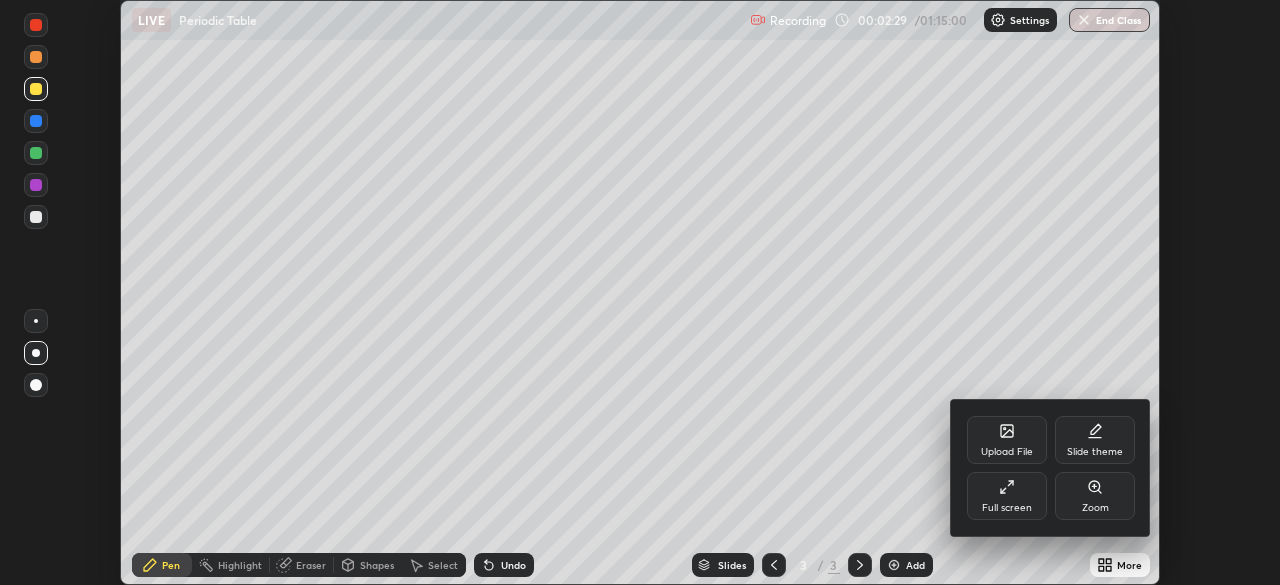 click on "Full screen" at bounding box center (1007, 496) 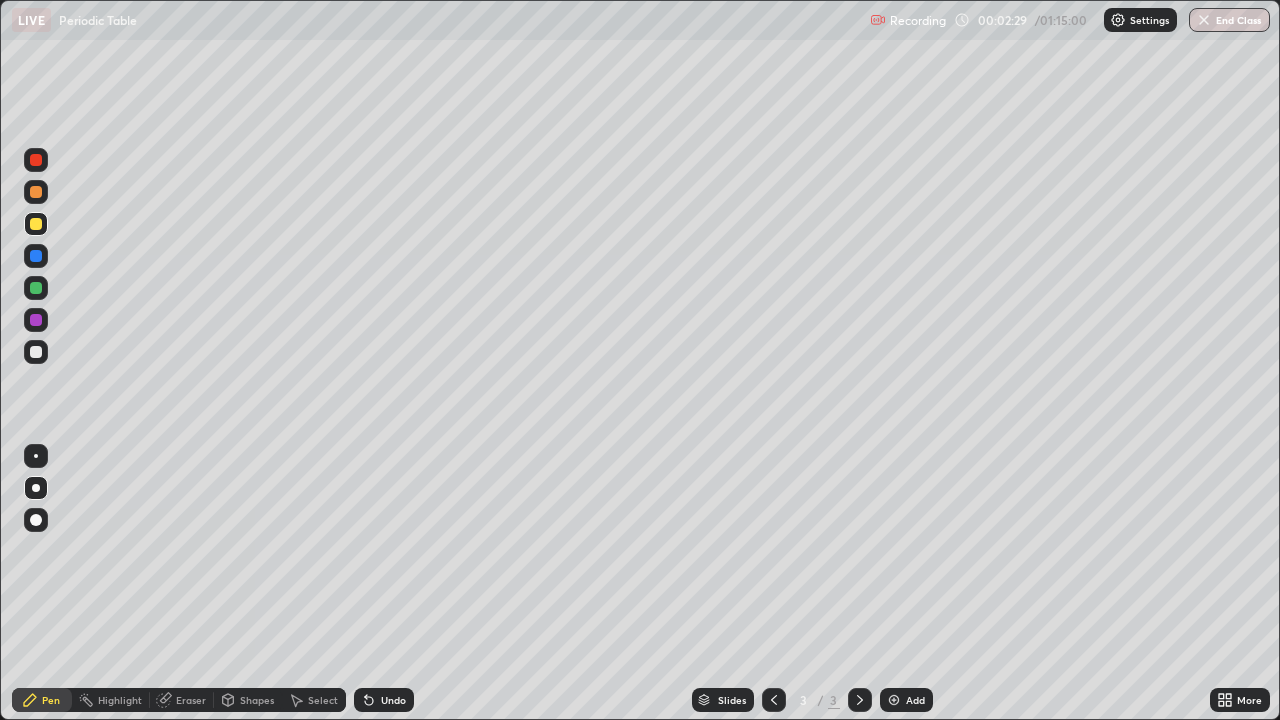 scroll, scrollTop: 99280, scrollLeft: 98720, axis: both 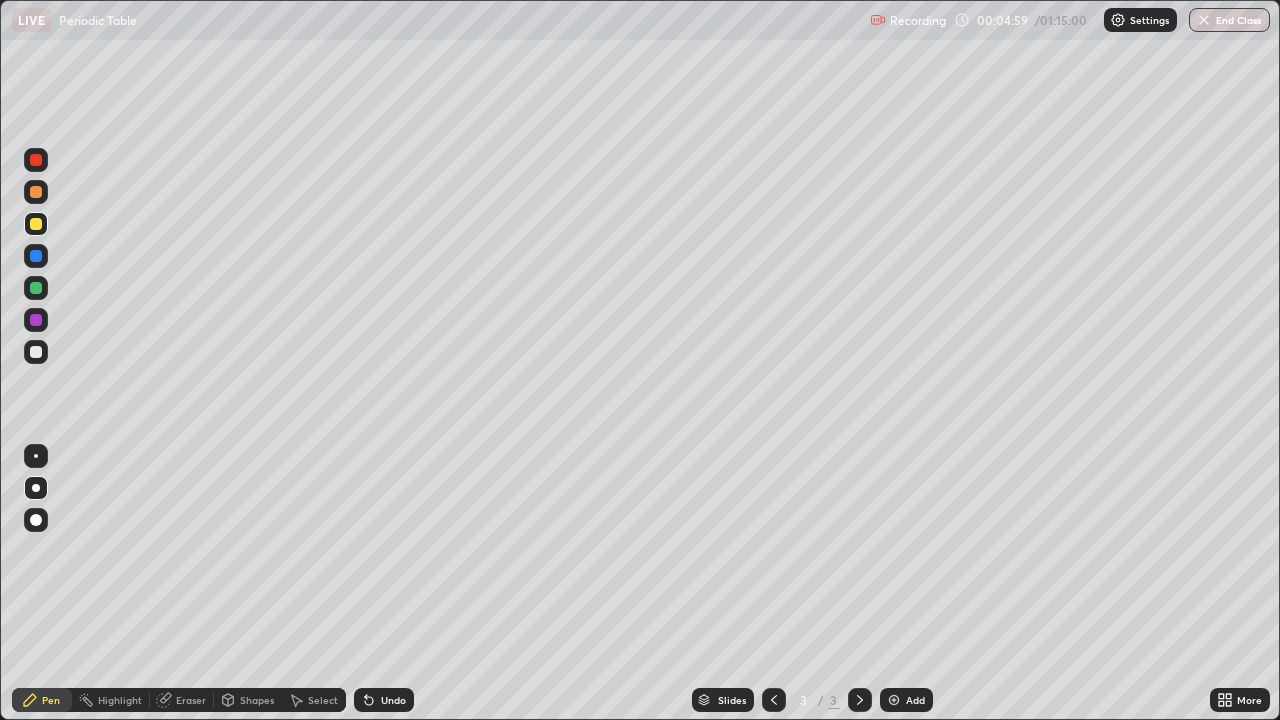 click at bounding box center [36, 352] 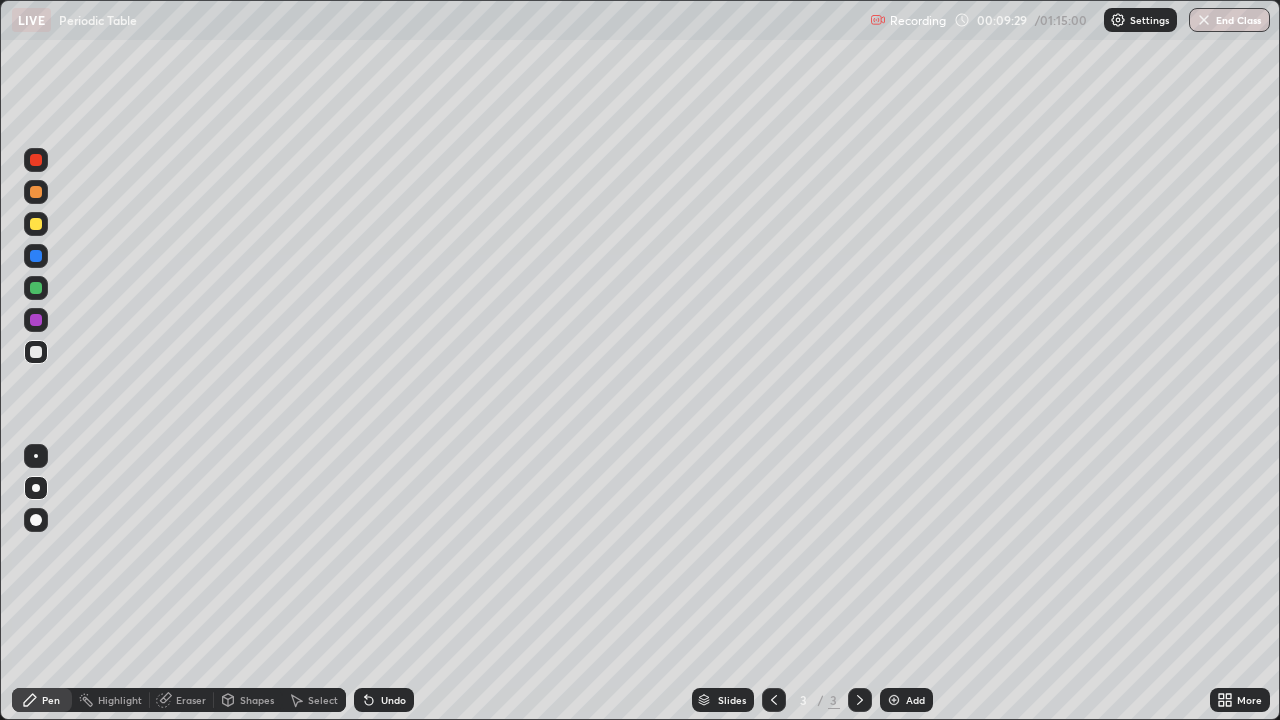 click at bounding box center (36, 224) 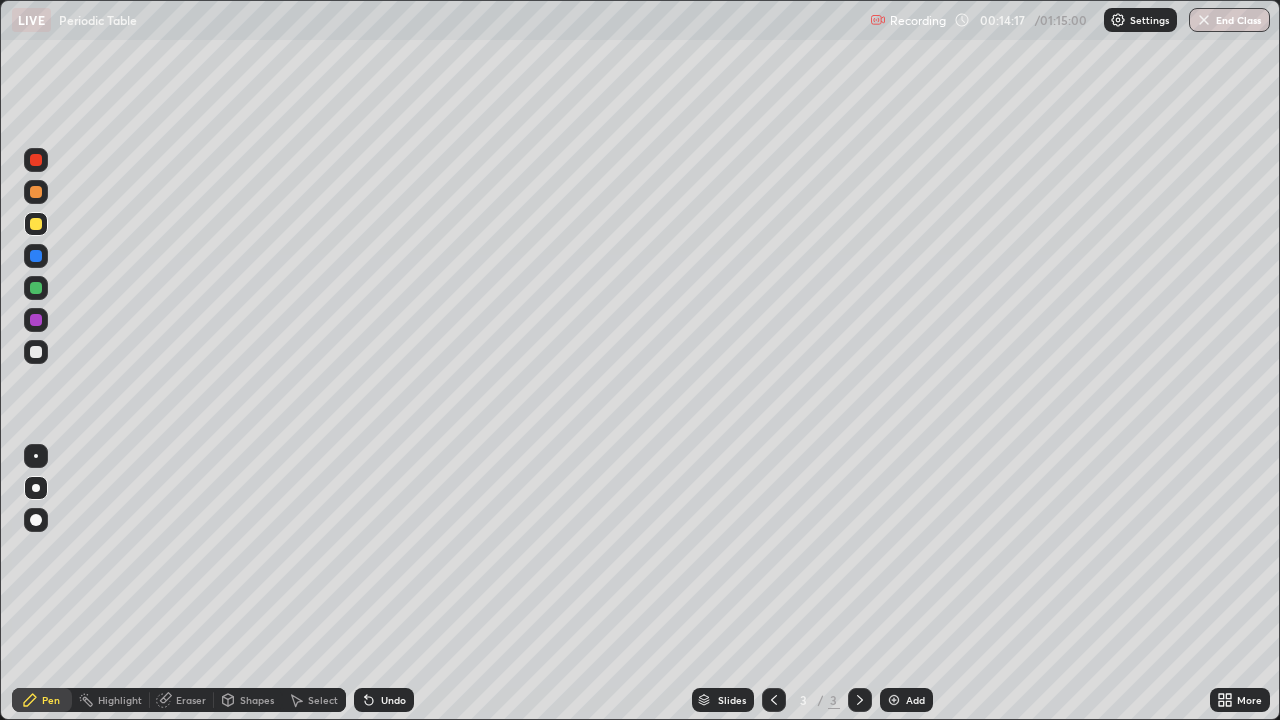 click on "Add" at bounding box center [915, 700] 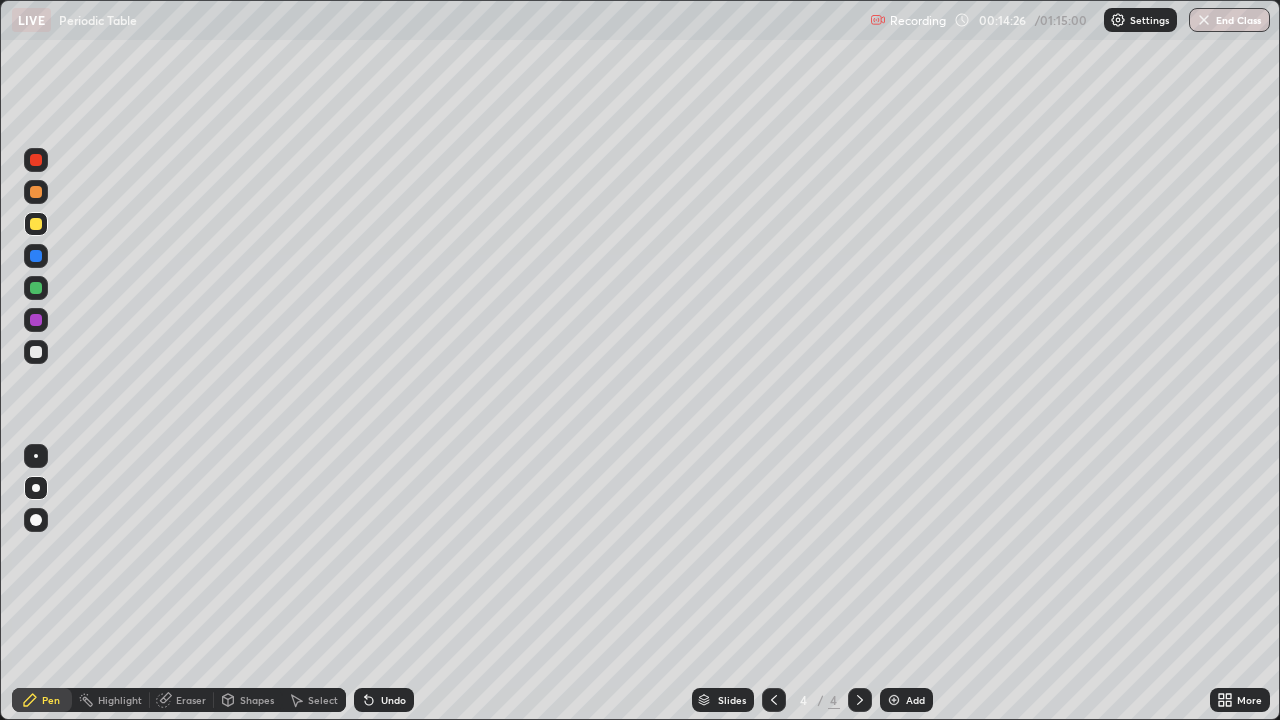 click at bounding box center (36, 352) 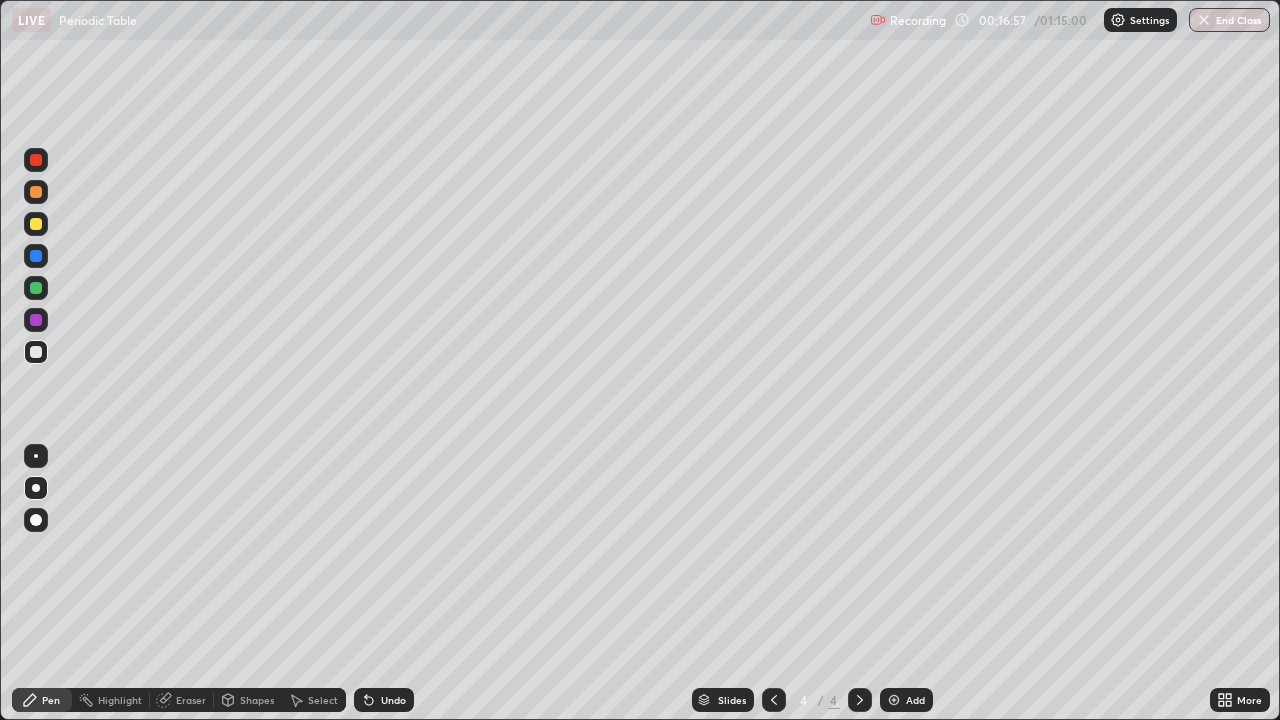 click at bounding box center [36, 224] 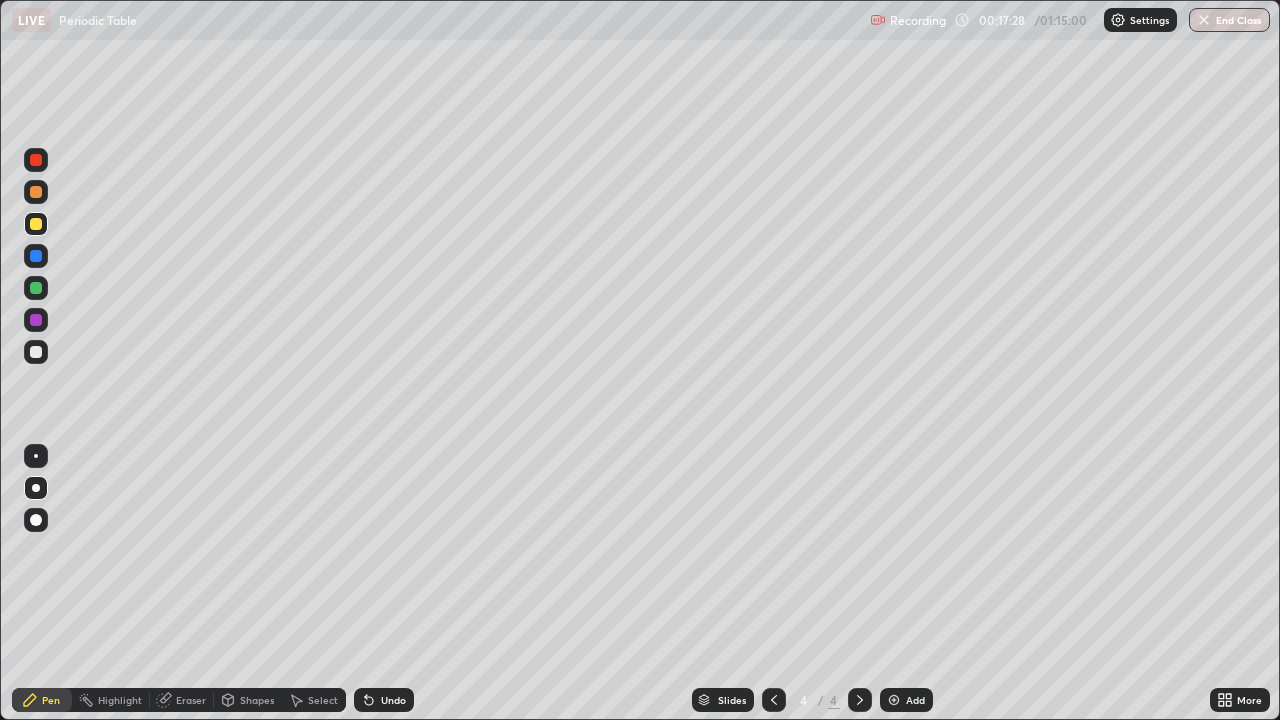 click at bounding box center [36, 352] 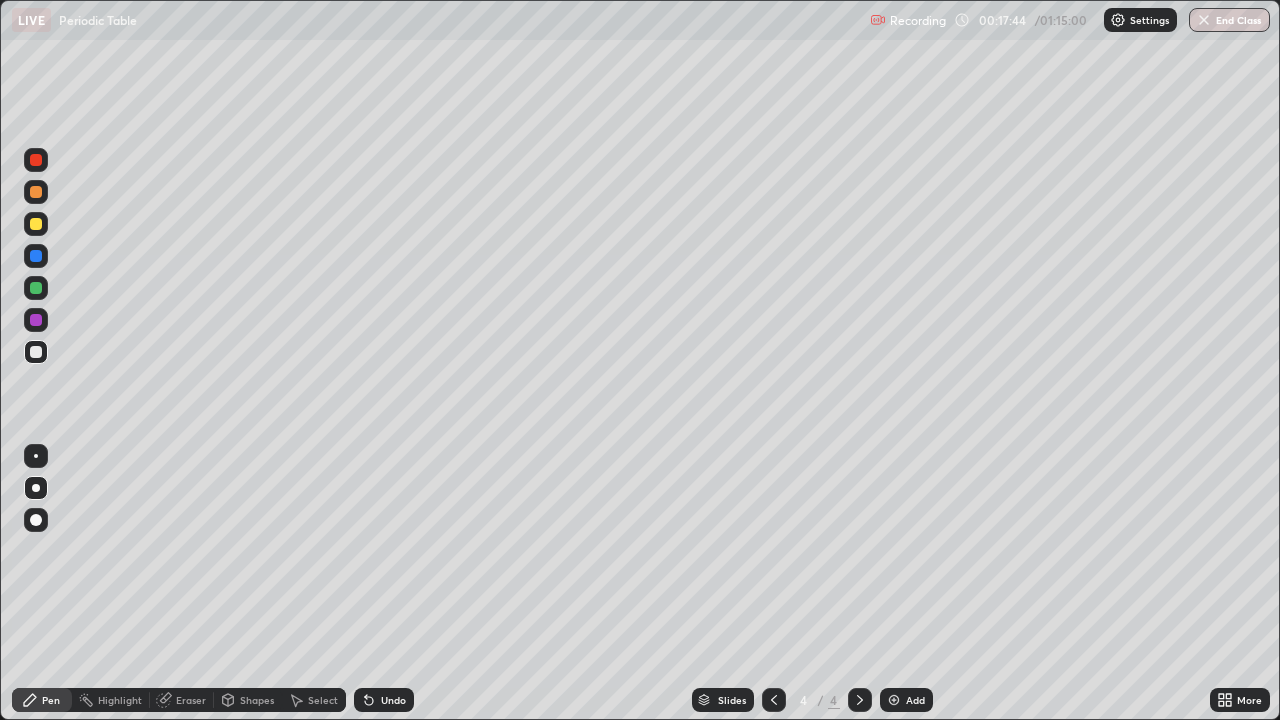 click on "Undo" at bounding box center [384, 700] 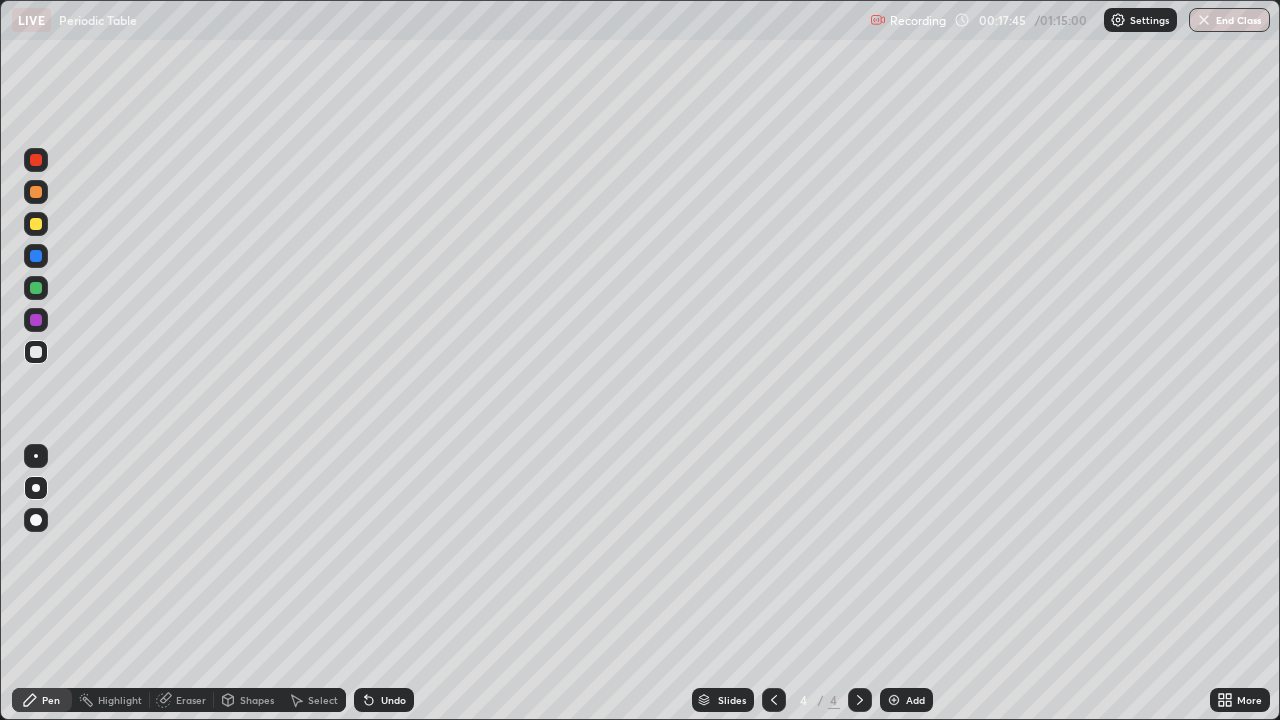 click on "Undo" at bounding box center (393, 700) 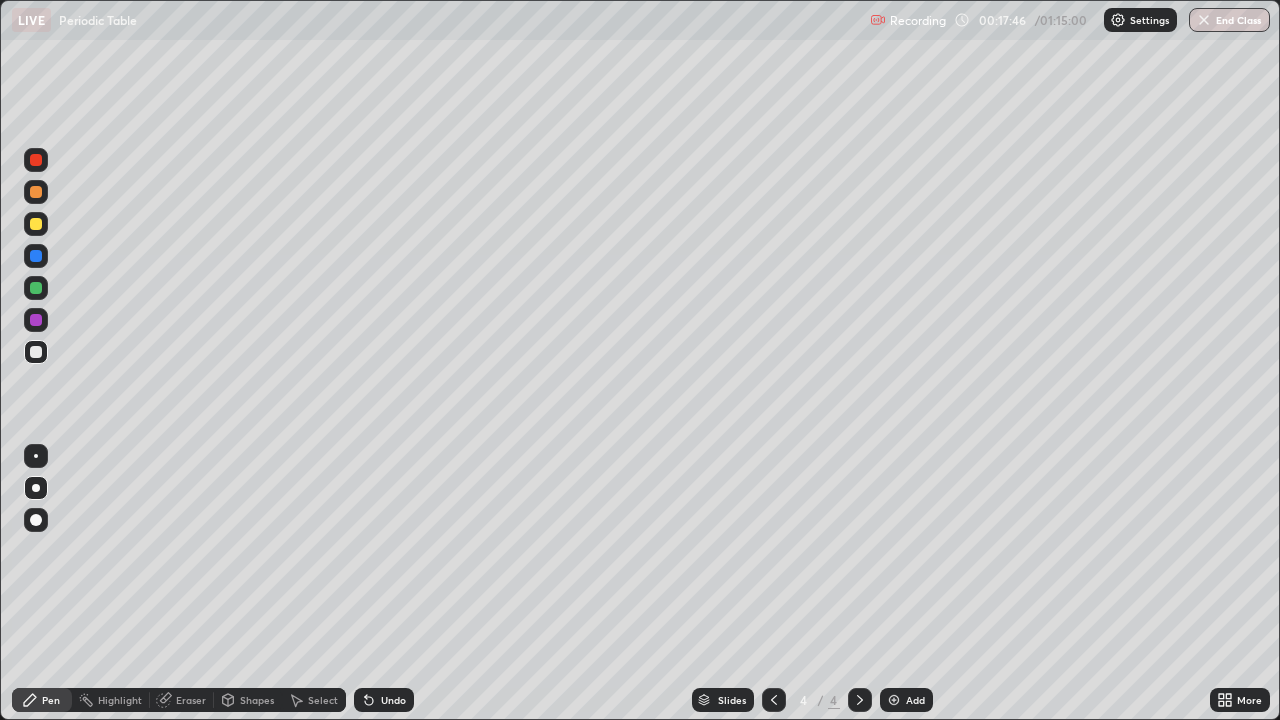 click on "Undo" at bounding box center [393, 700] 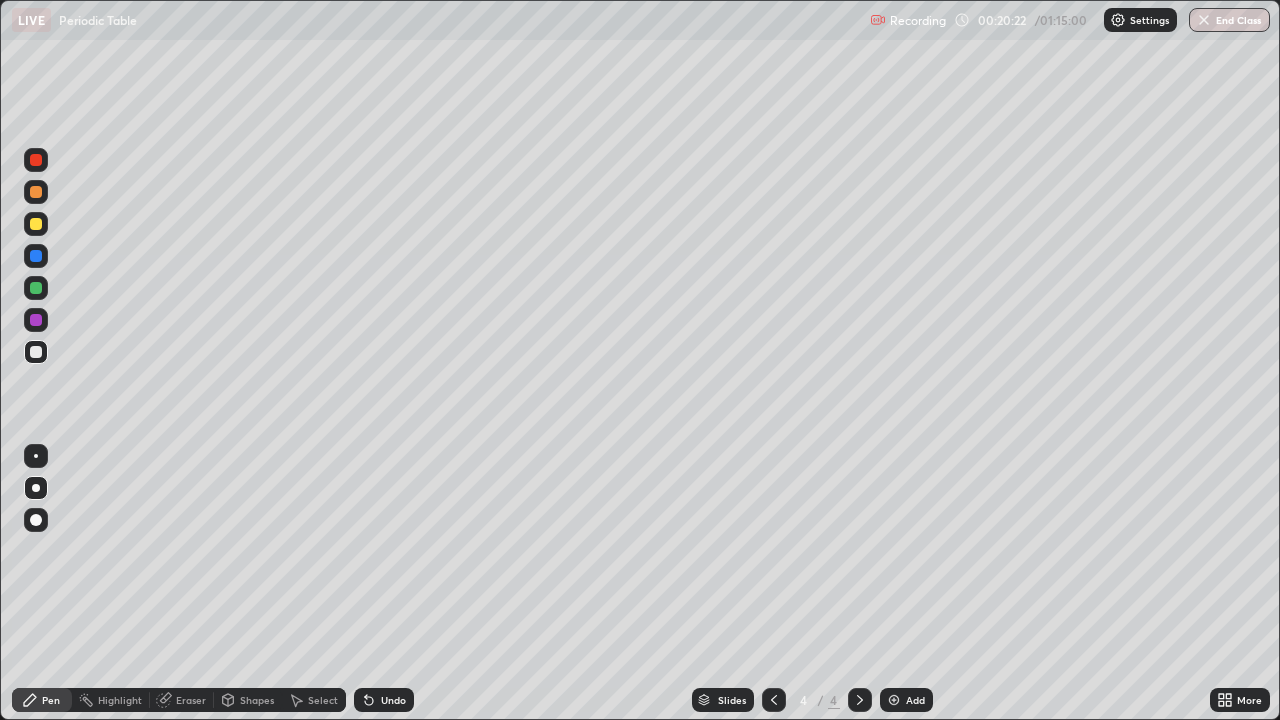 click at bounding box center [36, 224] 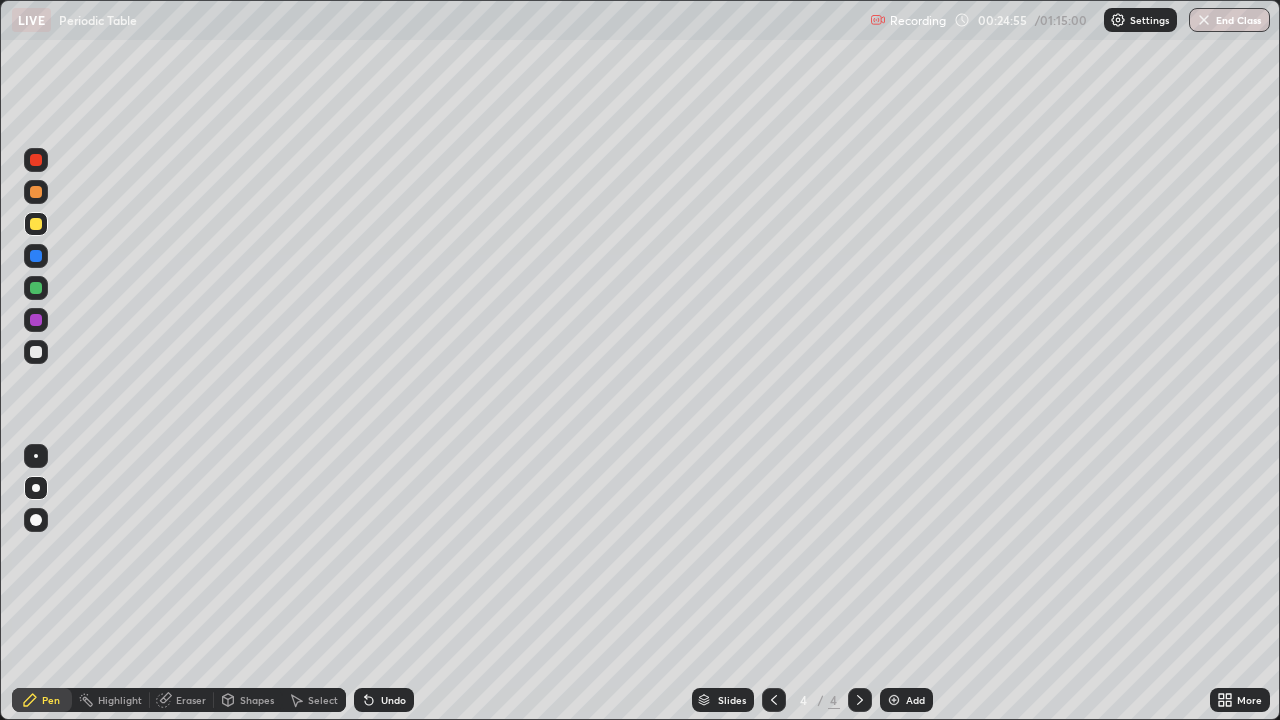 click on "Add" at bounding box center (915, 700) 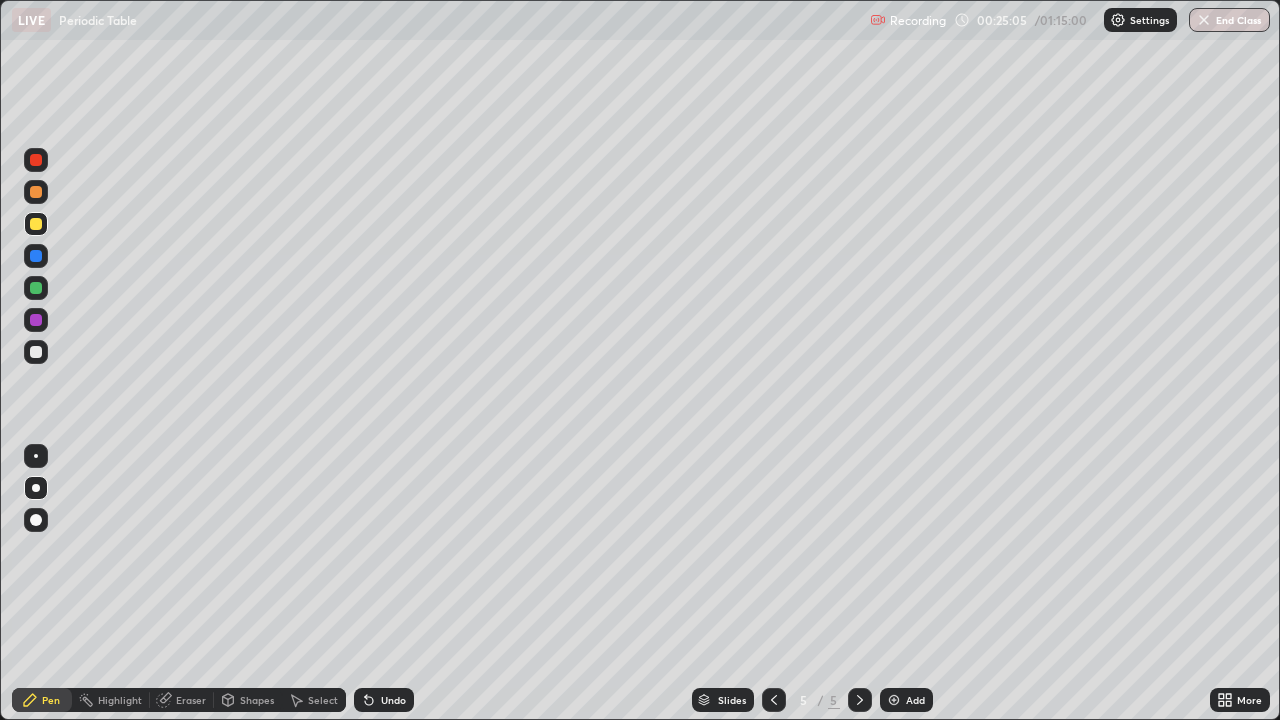 click at bounding box center (36, 352) 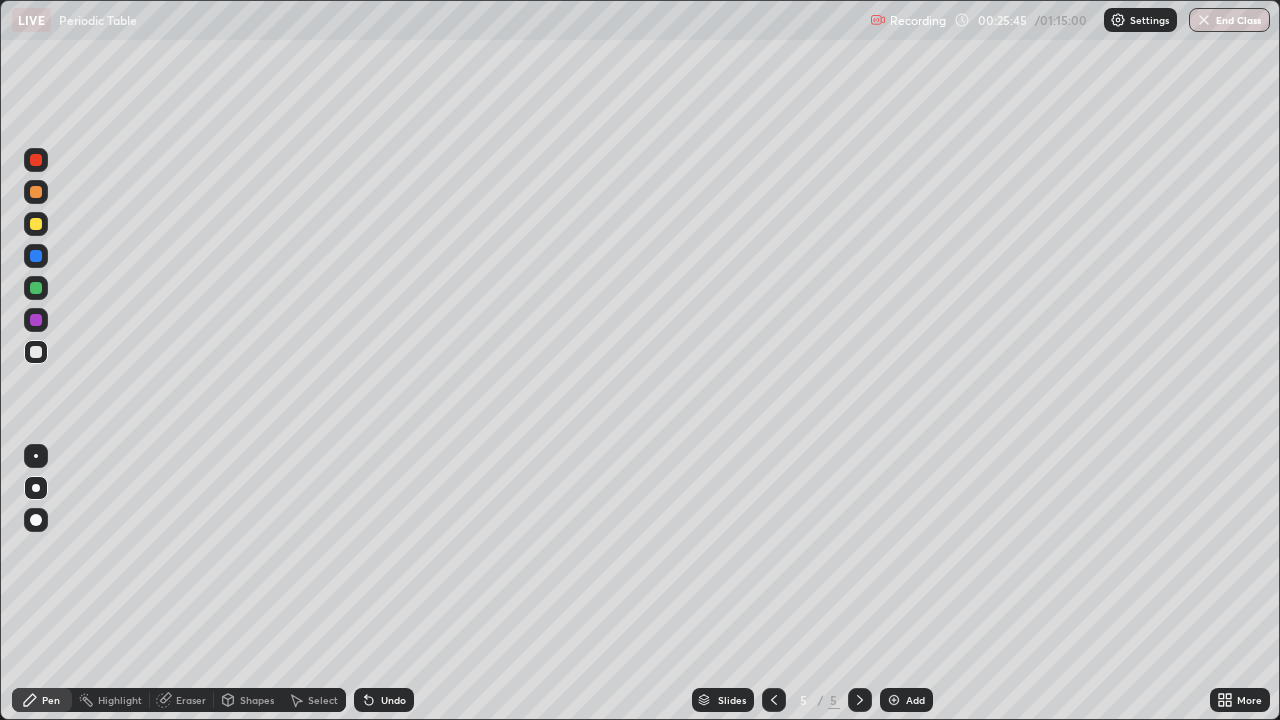 click at bounding box center [36, 224] 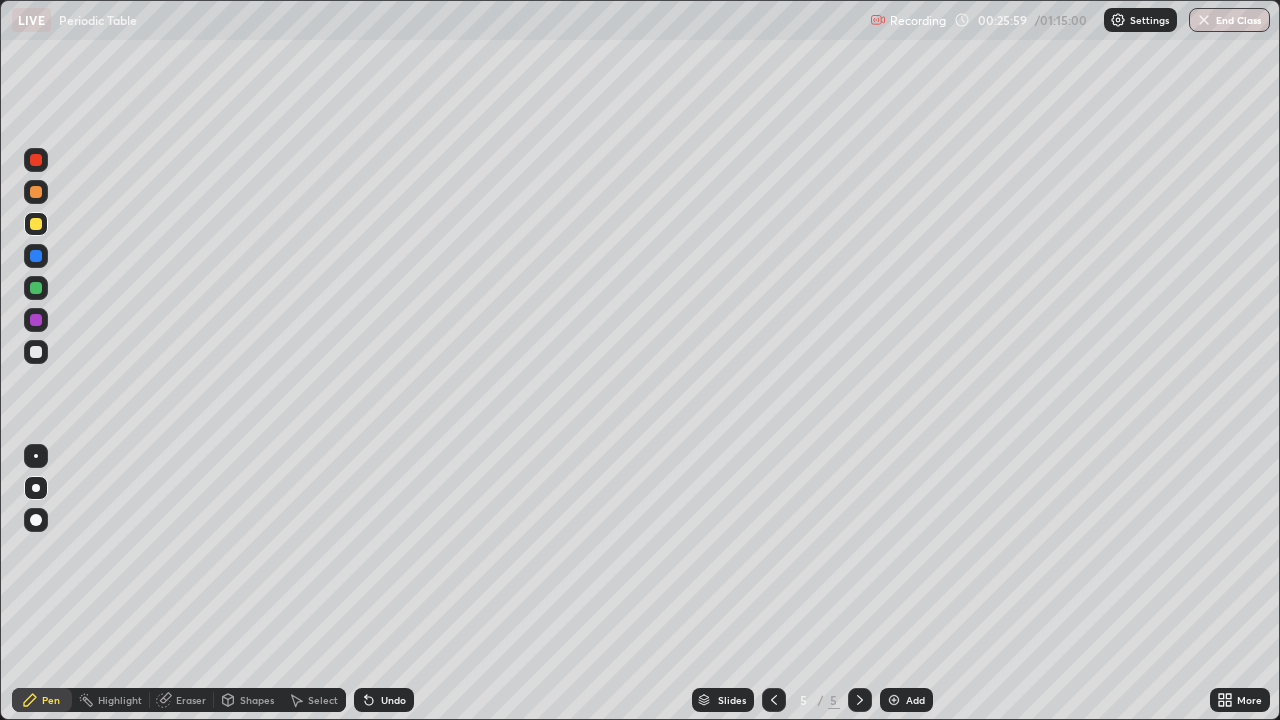 click at bounding box center (36, 352) 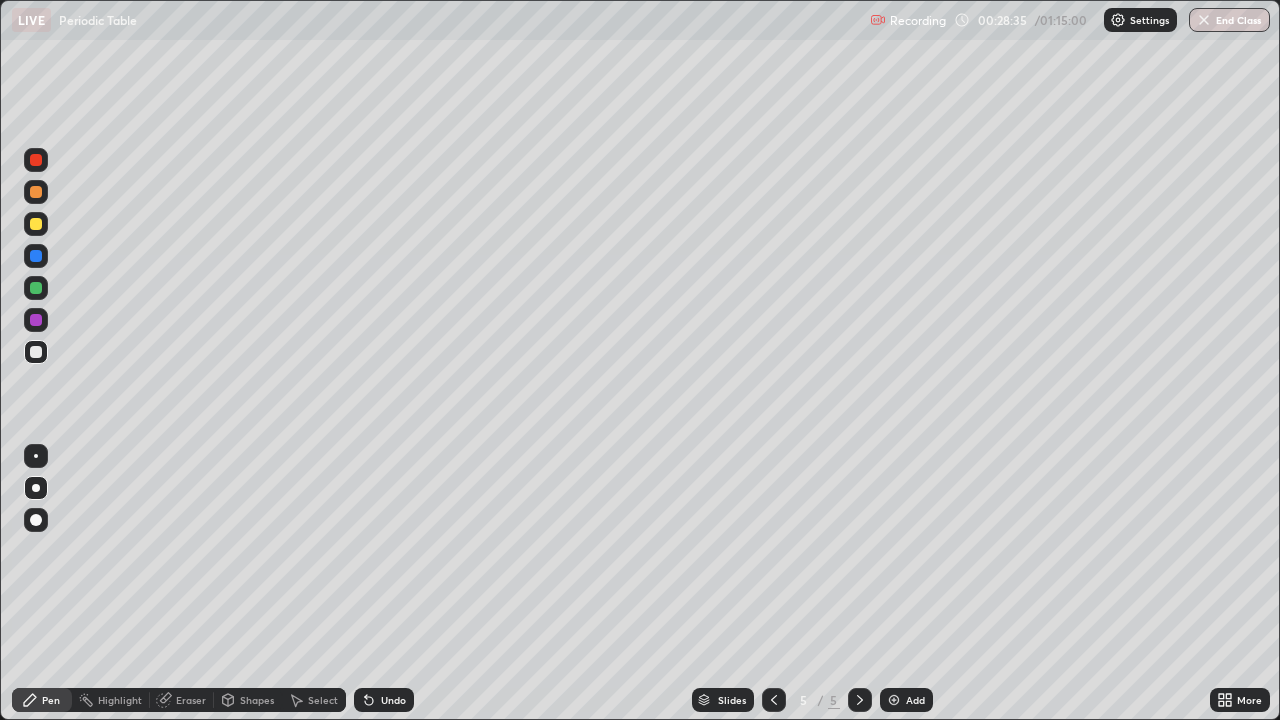 click at bounding box center (36, 224) 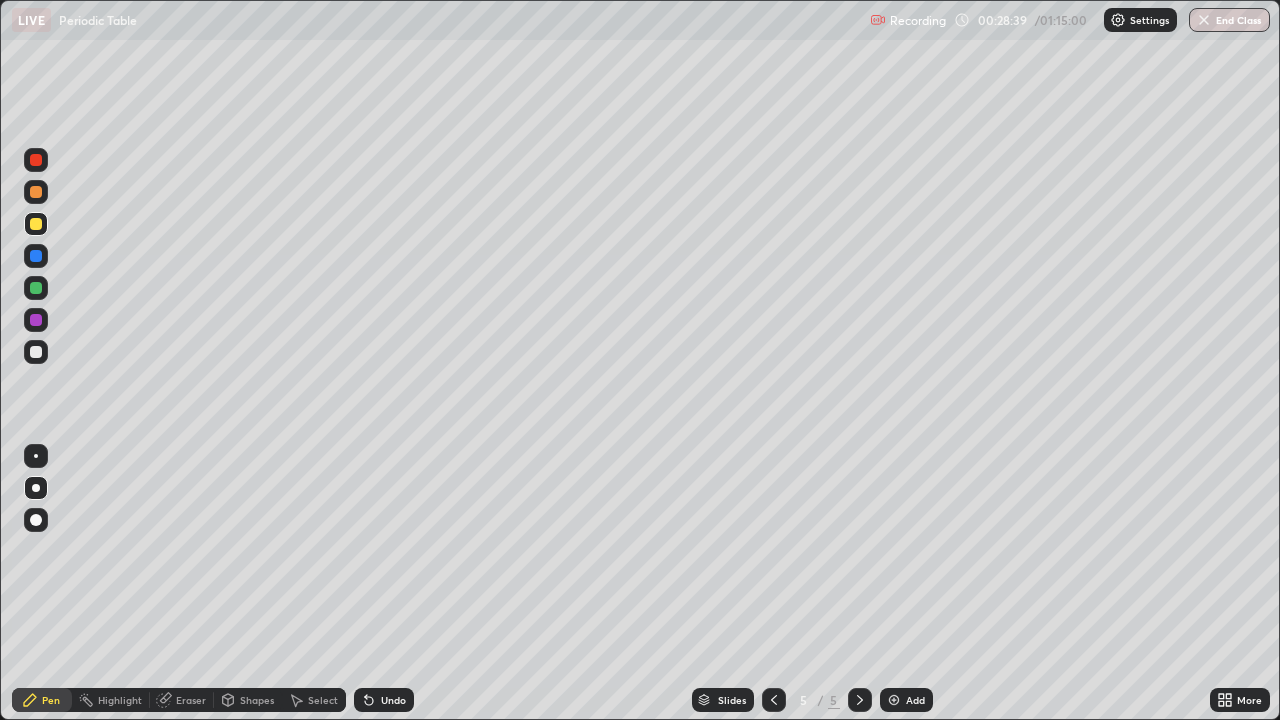 click on "Undo" at bounding box center (384, 700) 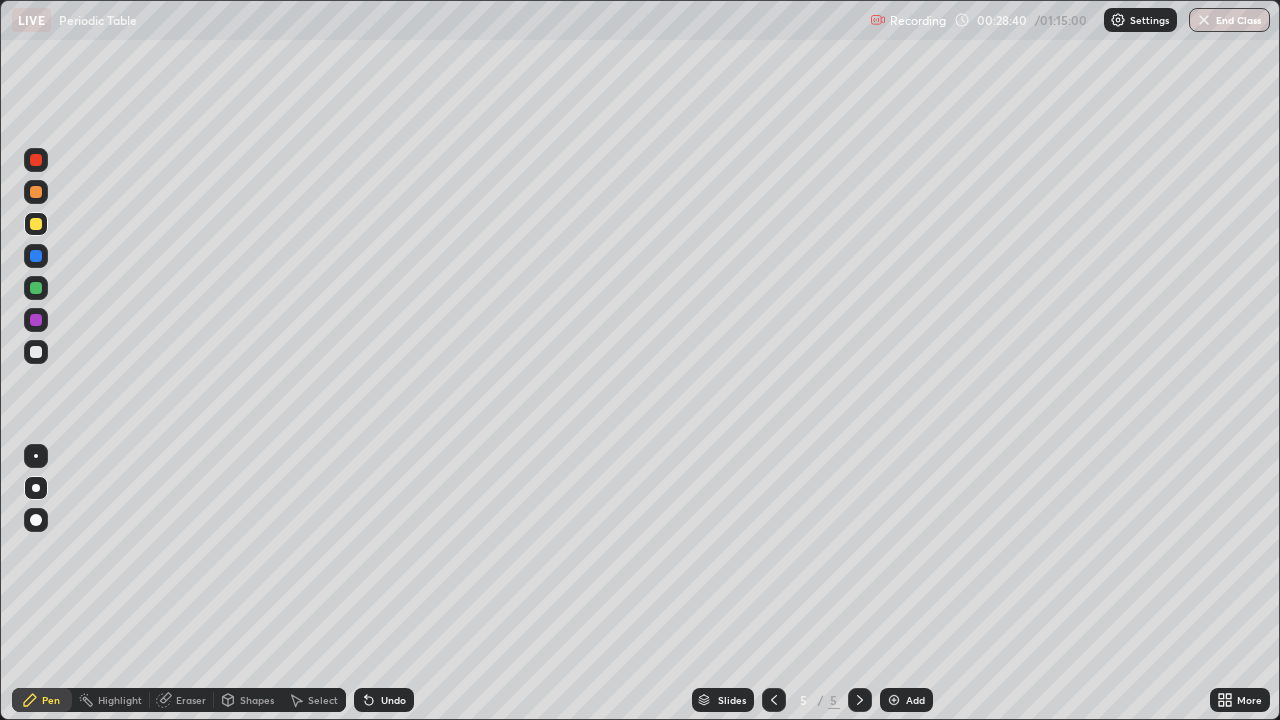click on "Undo" at bounding box center (384, 700) 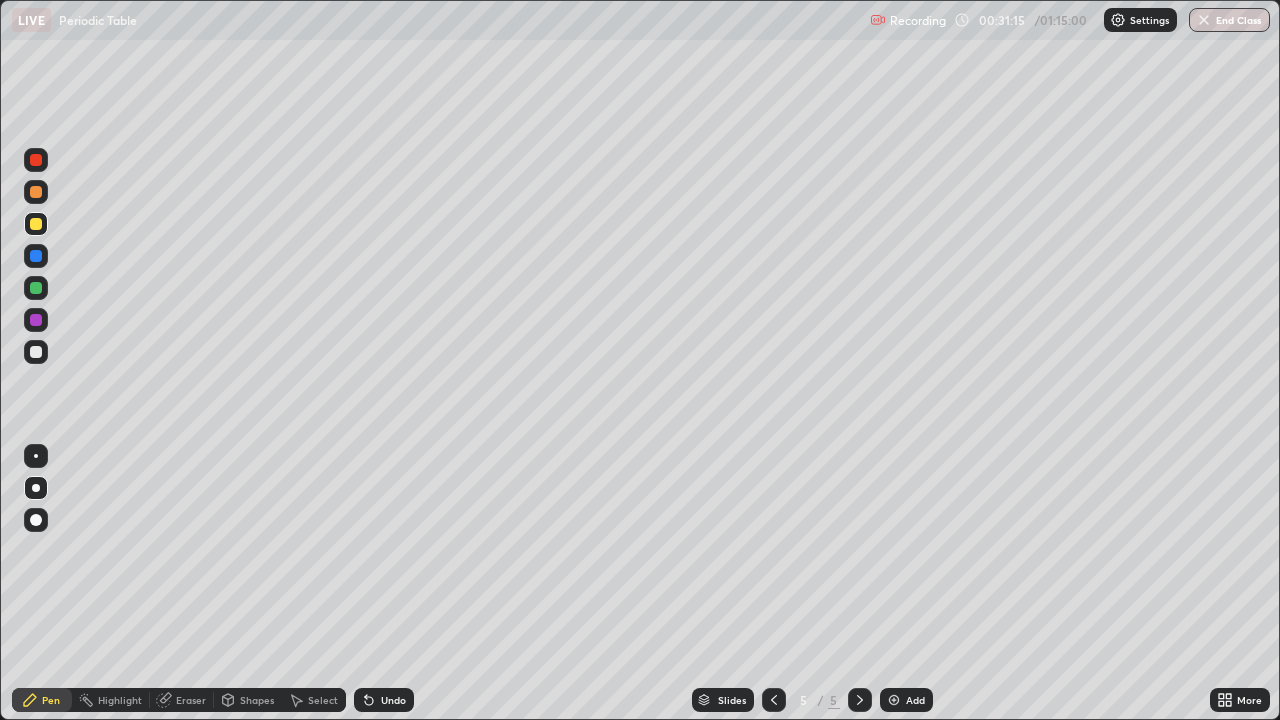 click on "Undo" at bounding box center [393, 700] 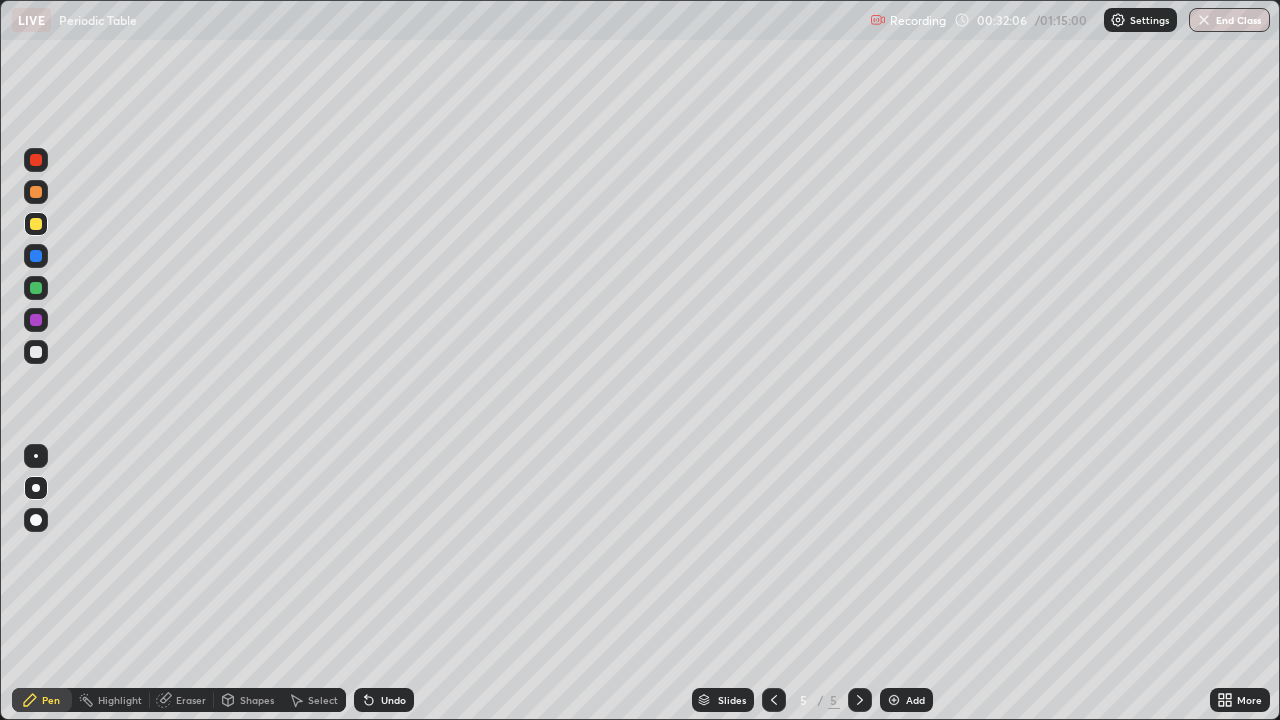 click at bounding box center (36, 352) 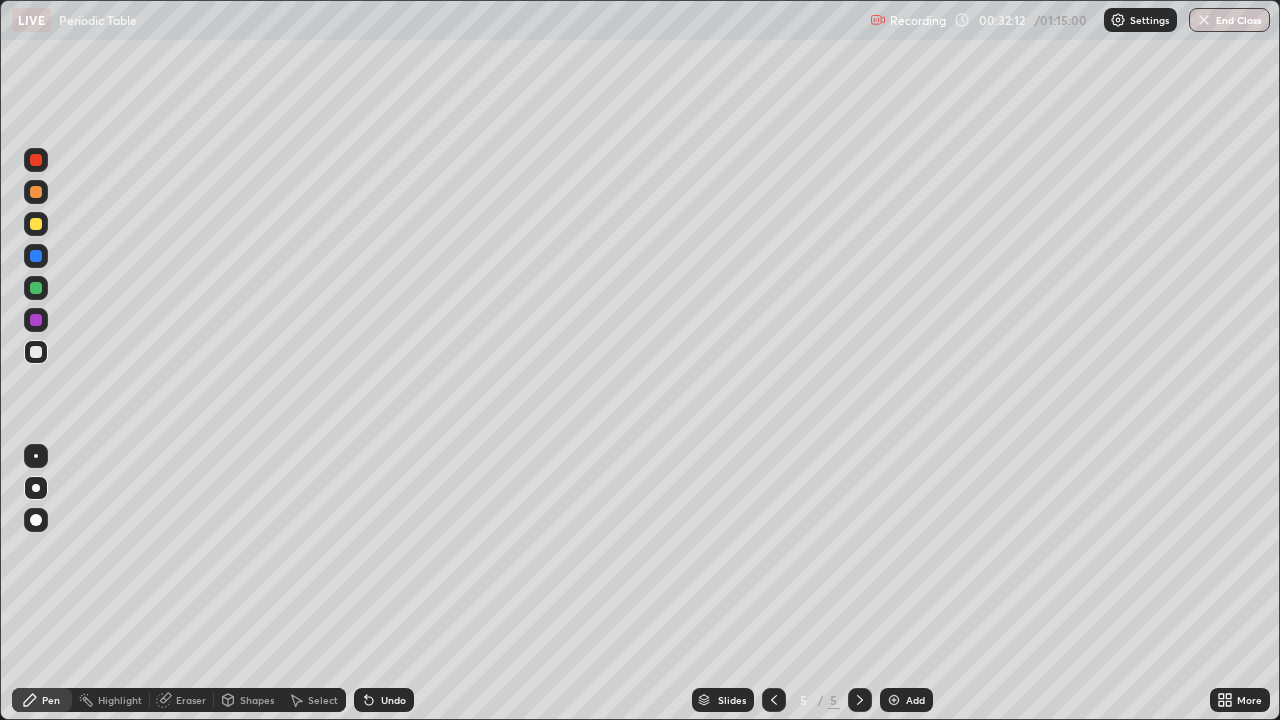 click 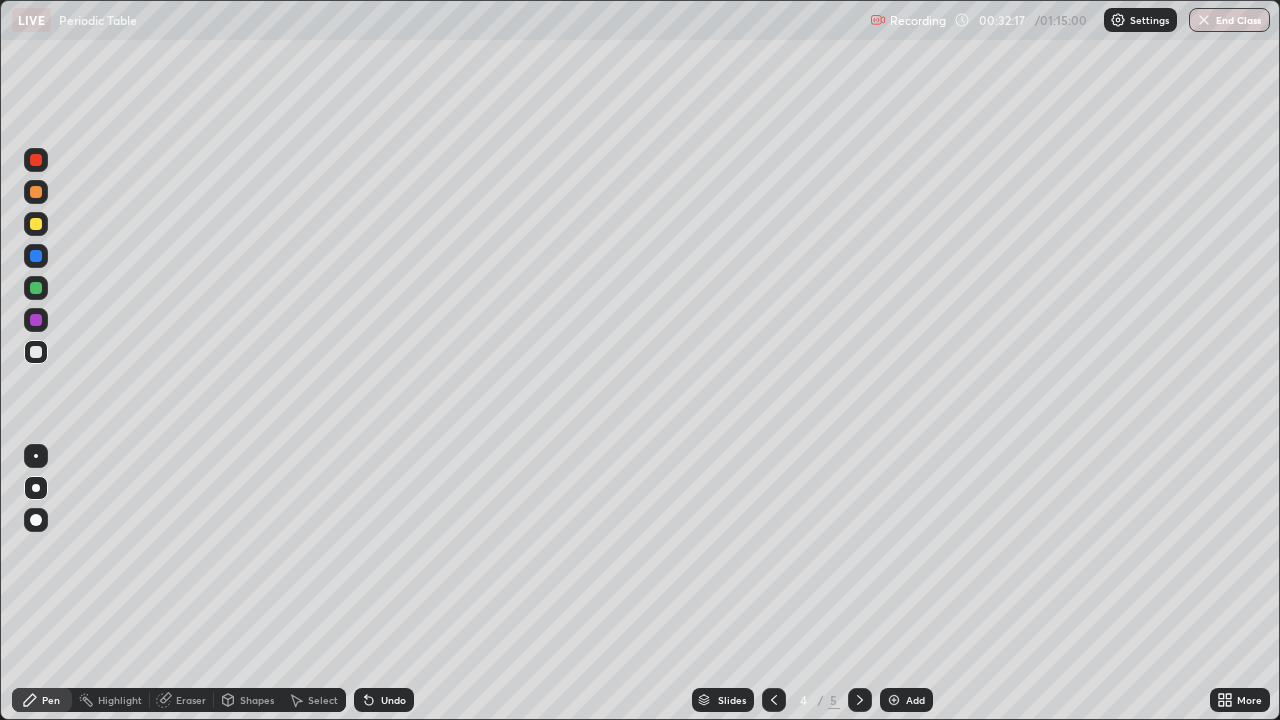 click at bounding box center [860, 700] 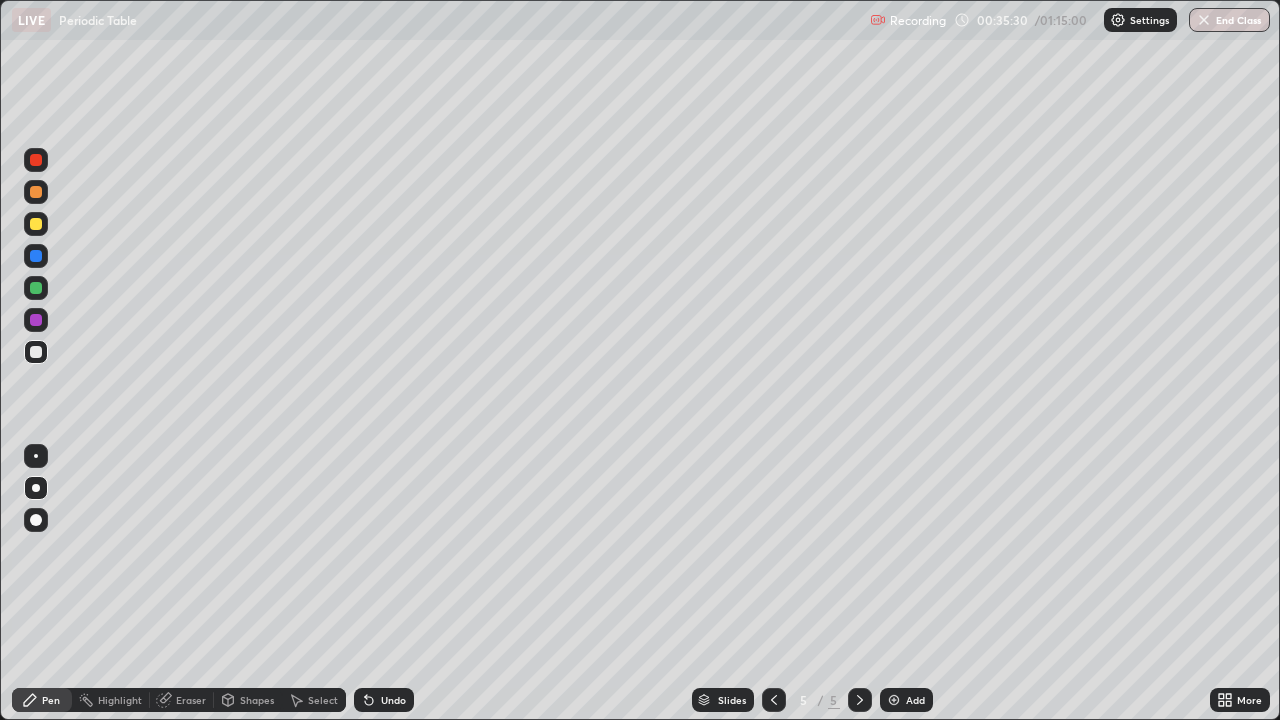 click on "Add" at bounding box center [906, 700] 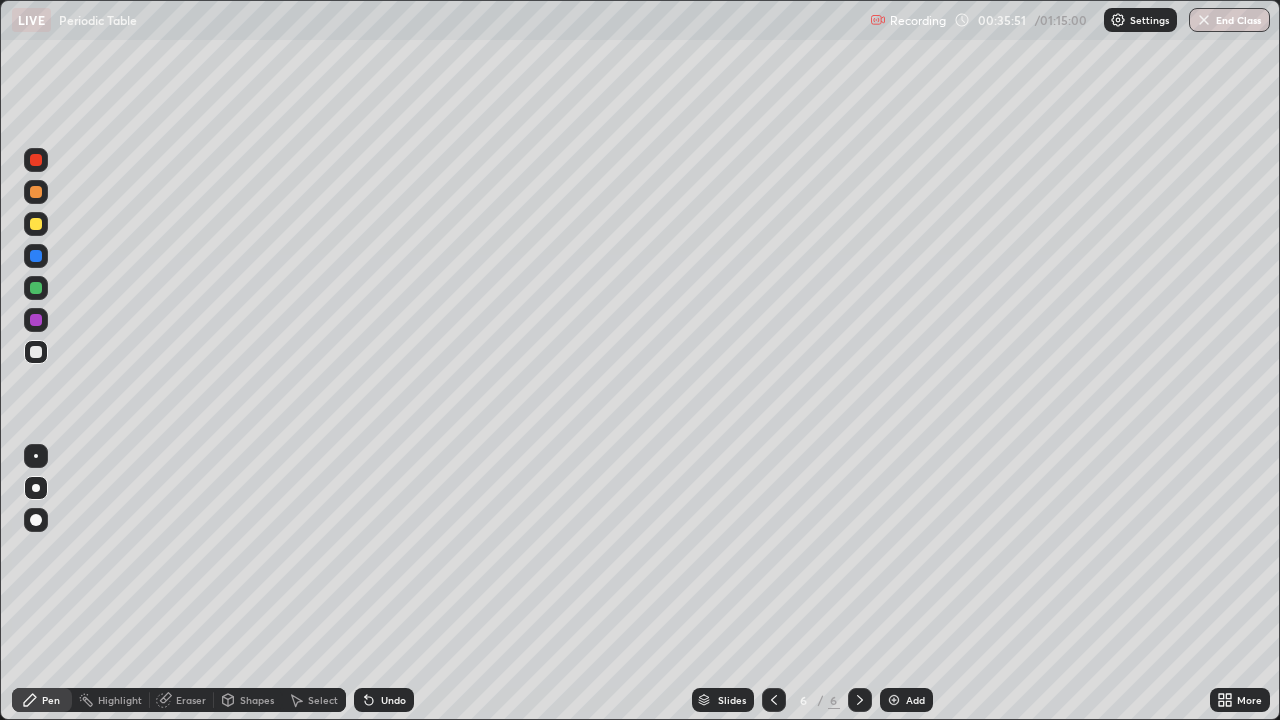 click at bounding box center [36, 224] 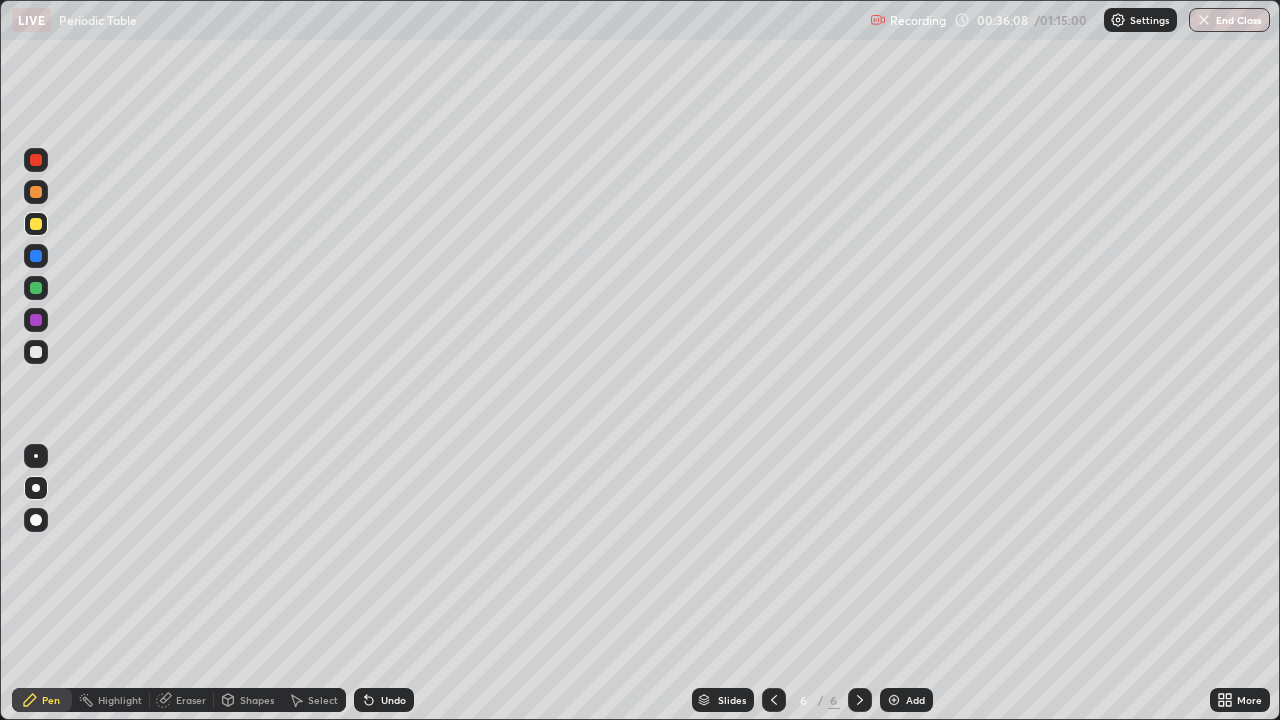 click at bounding box center [36, 352] 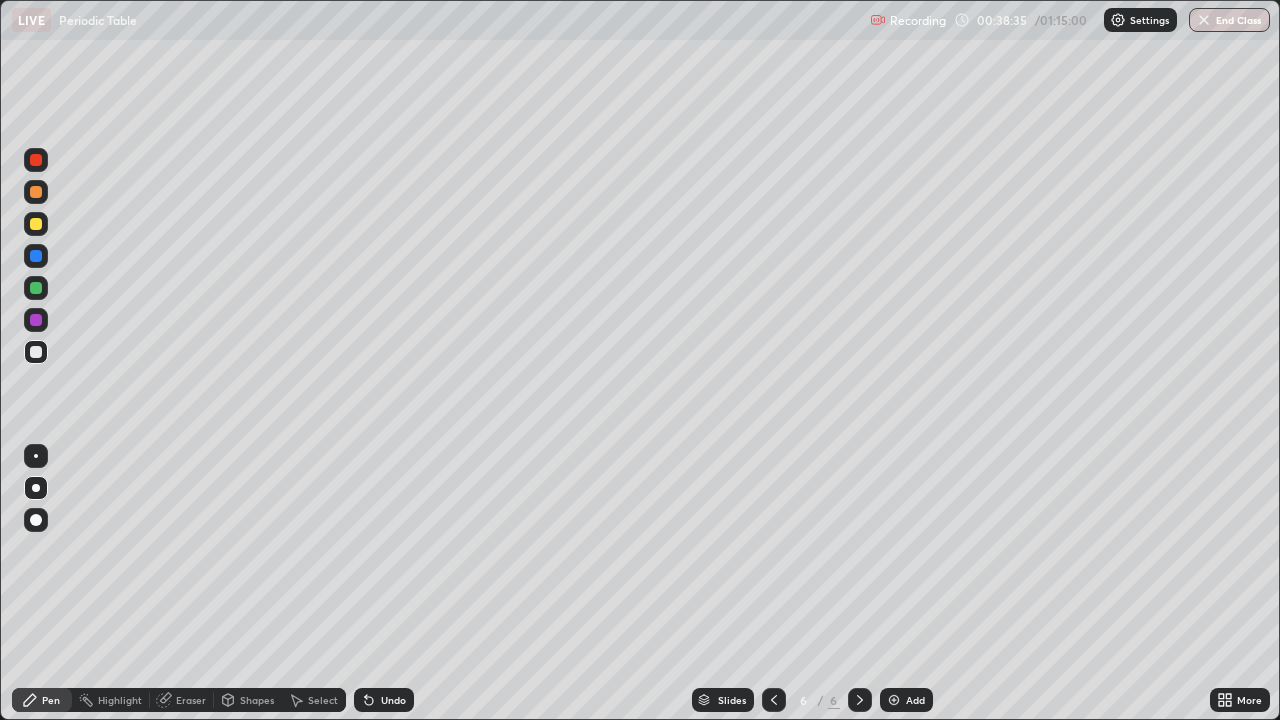 click on "Eraser" at bounding box center [191, 700] 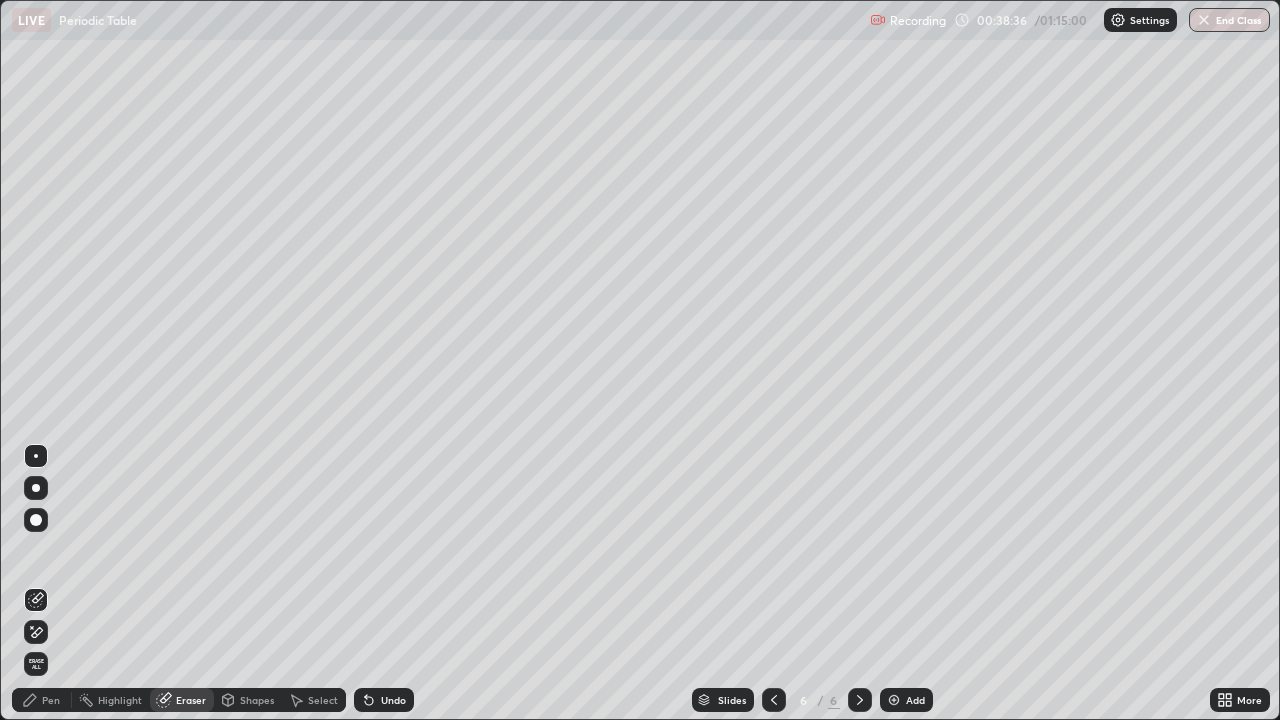 click on "Pen" at bounding box center (51, 700) 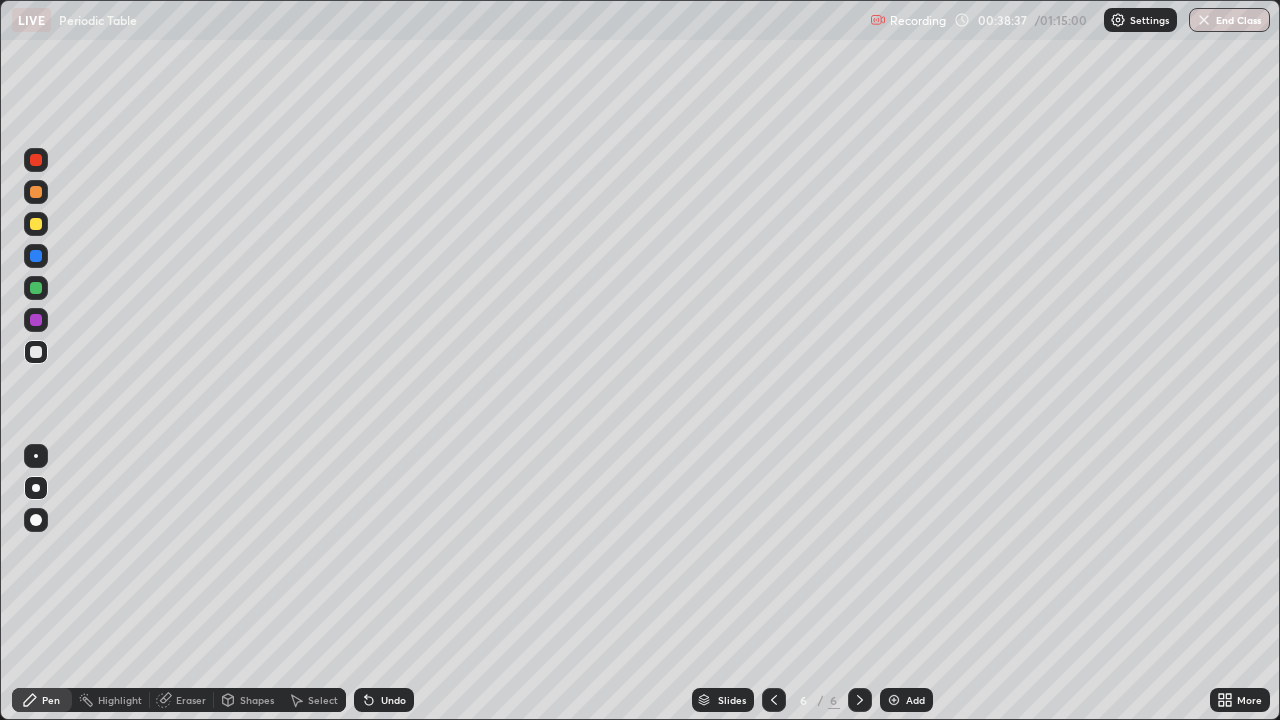click at bounding box center [36, 224] 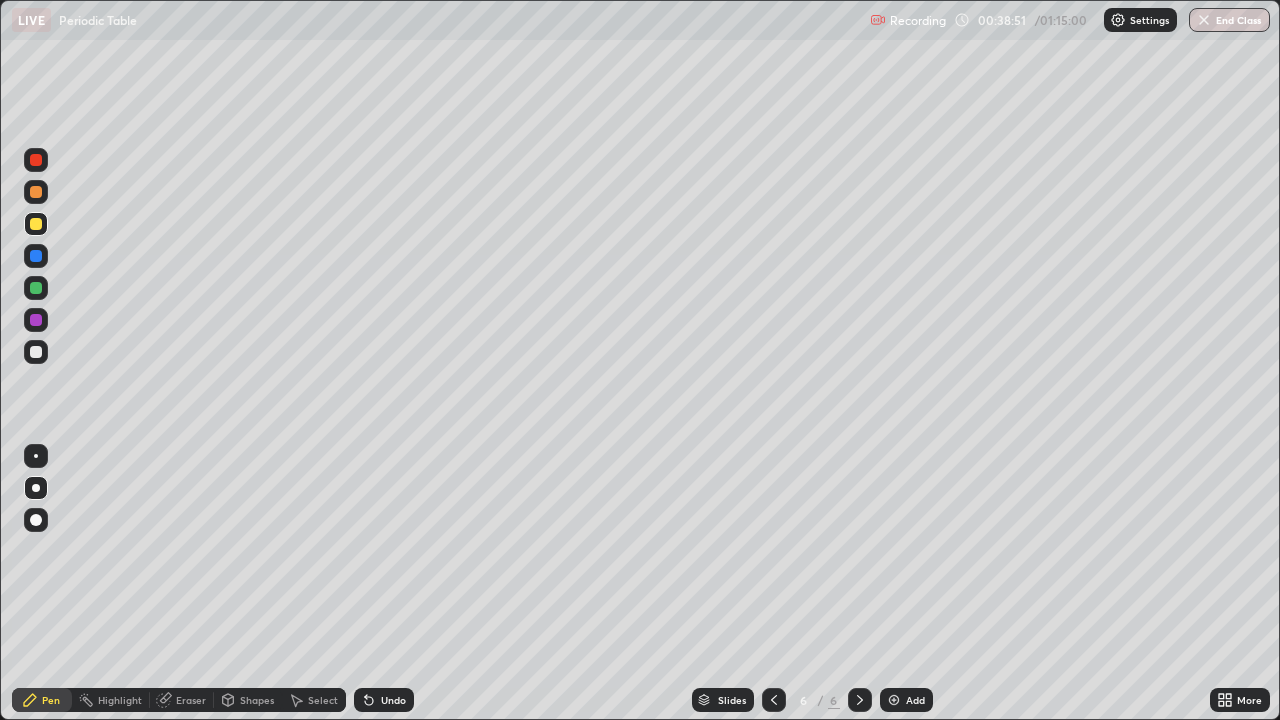 click at bounding box center [36, 352] 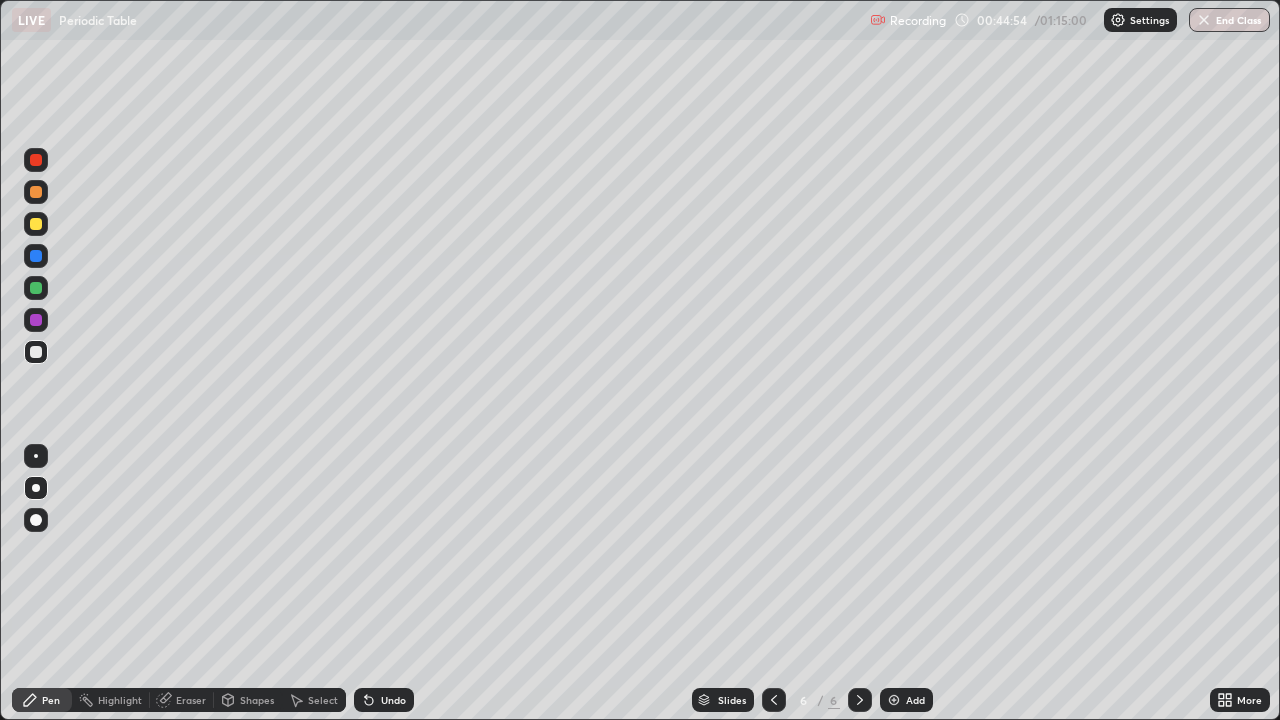click at bounding box center (894, 700) 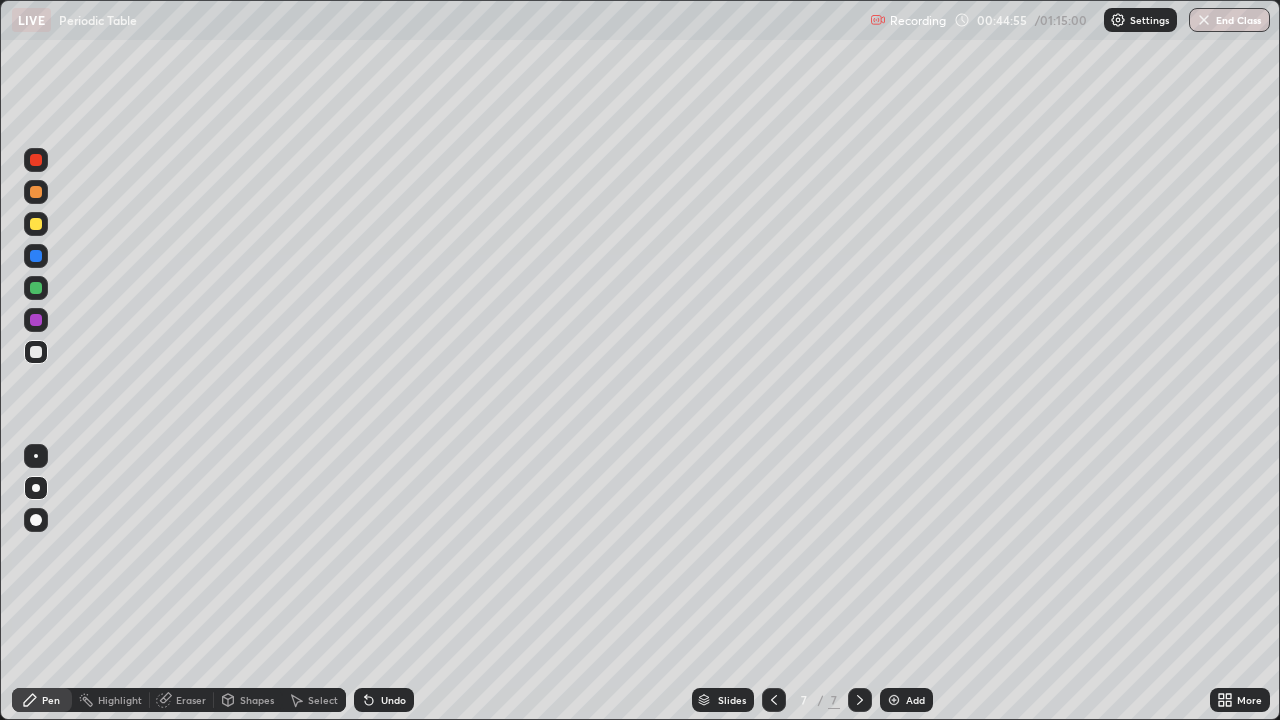 click at bounding box center (36, 224) 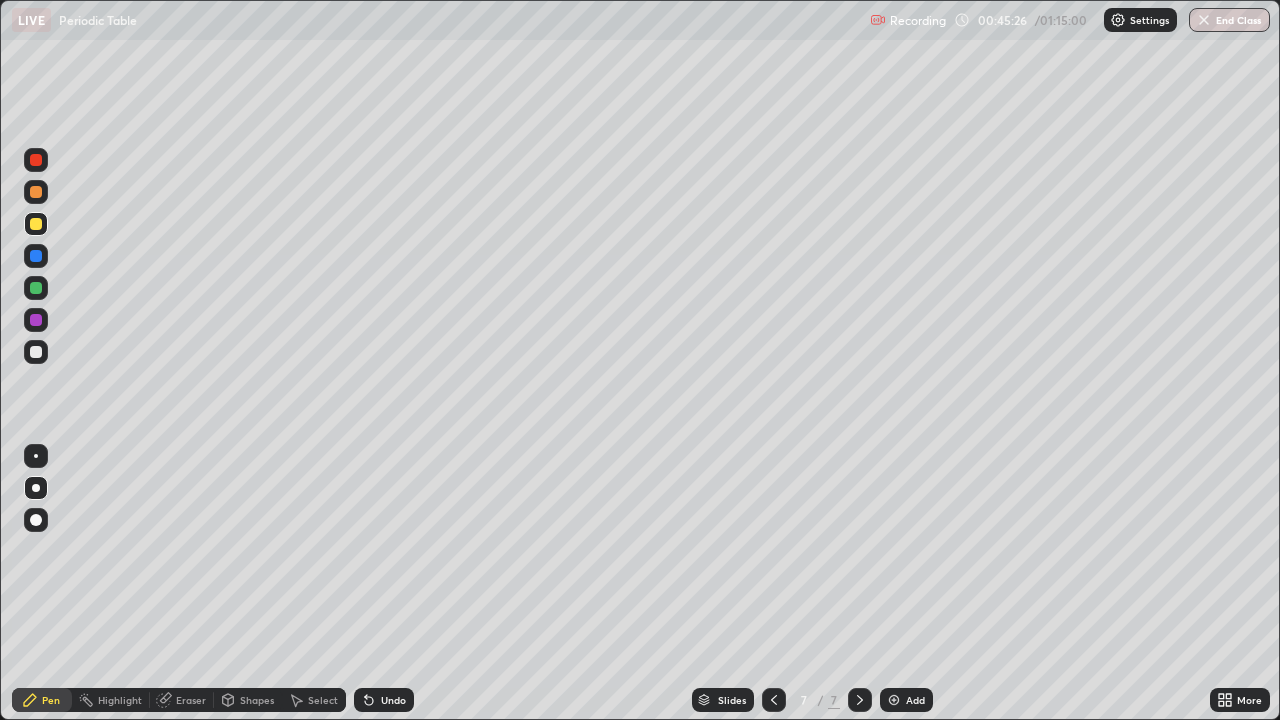 click at bounding box center (36, 352) 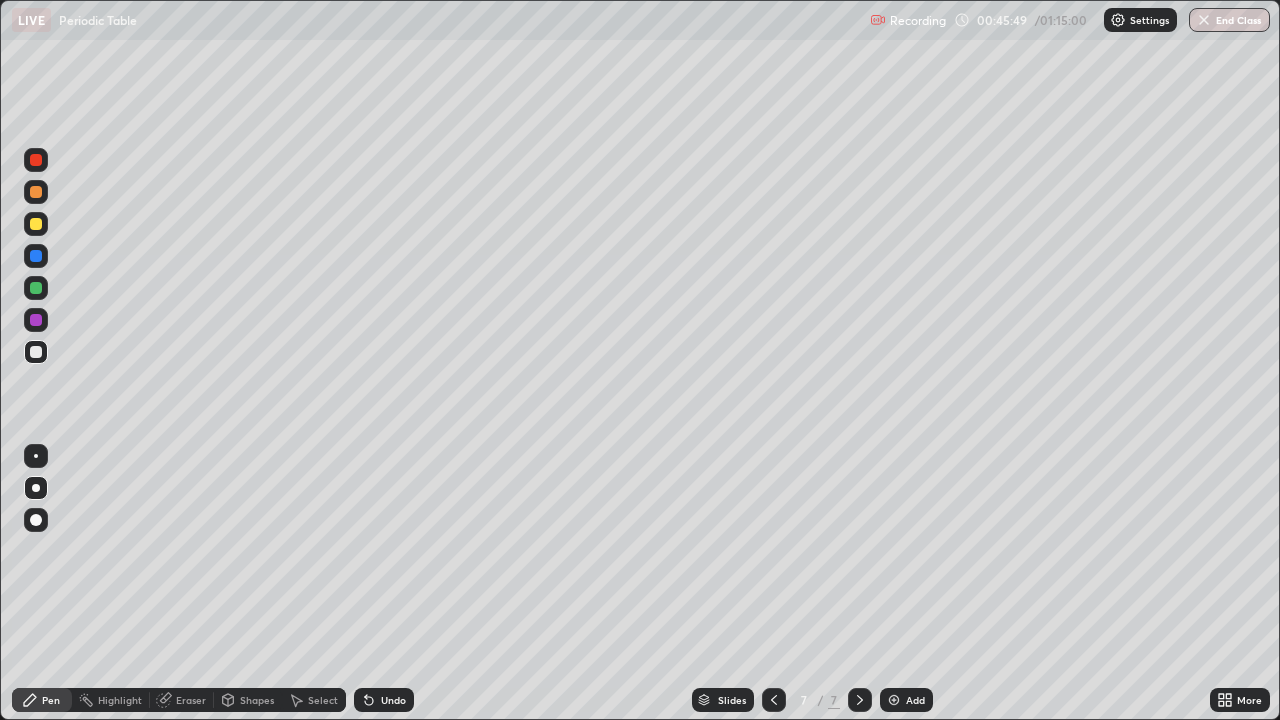 click on "Undo" at bounding box center [393, 700] 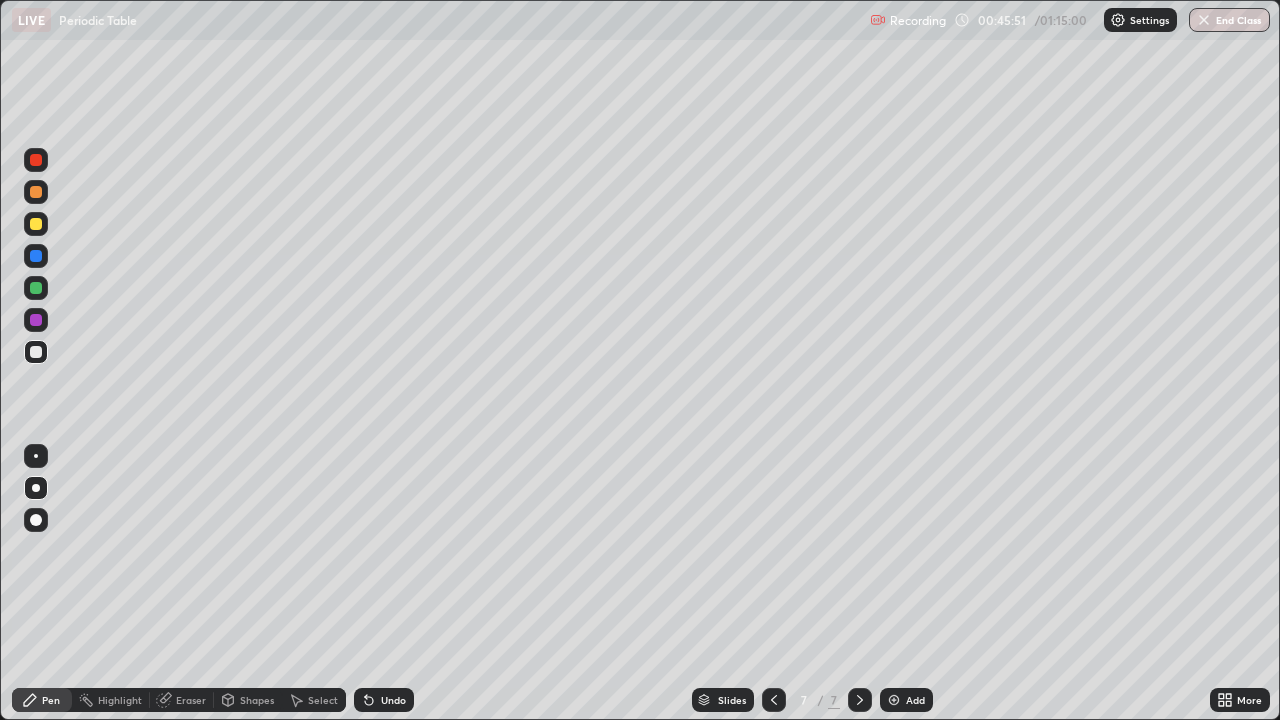 click on "Undo" at bounding box center (393, 700) 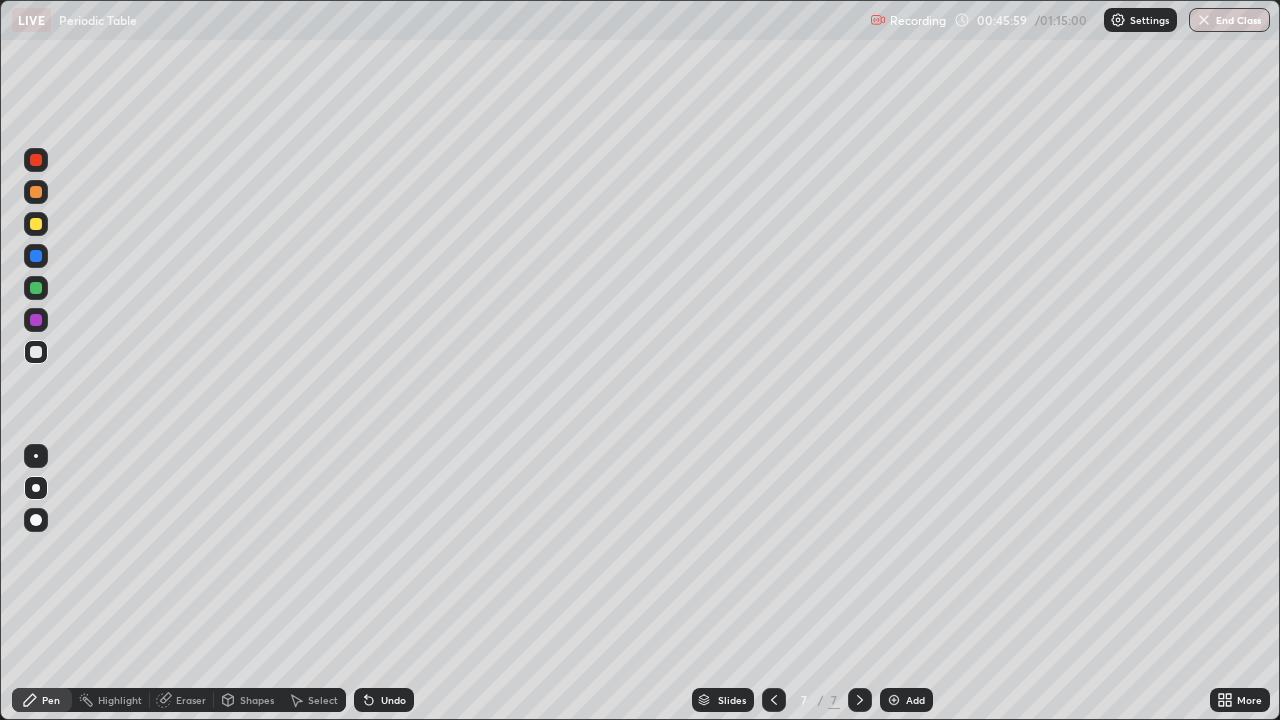 click on "Eraser" at bounding box center [191, 700] 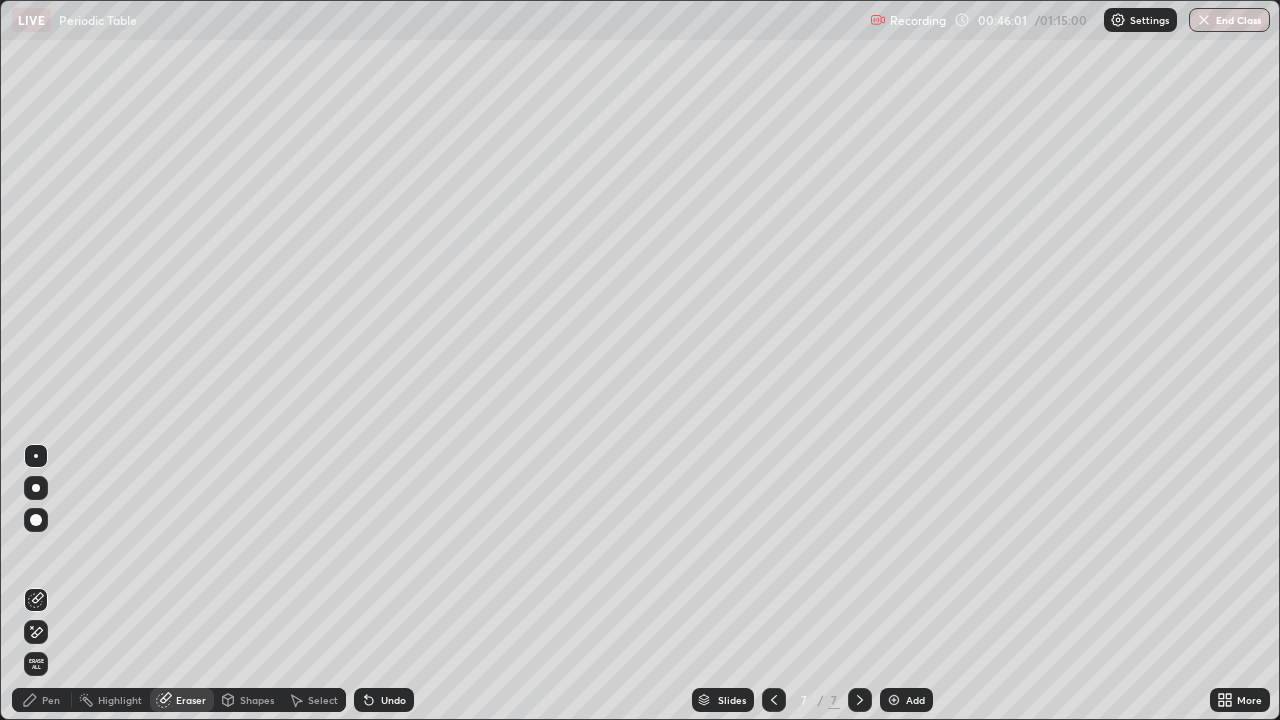 click on "Pen" at bounding box center [51, 700] 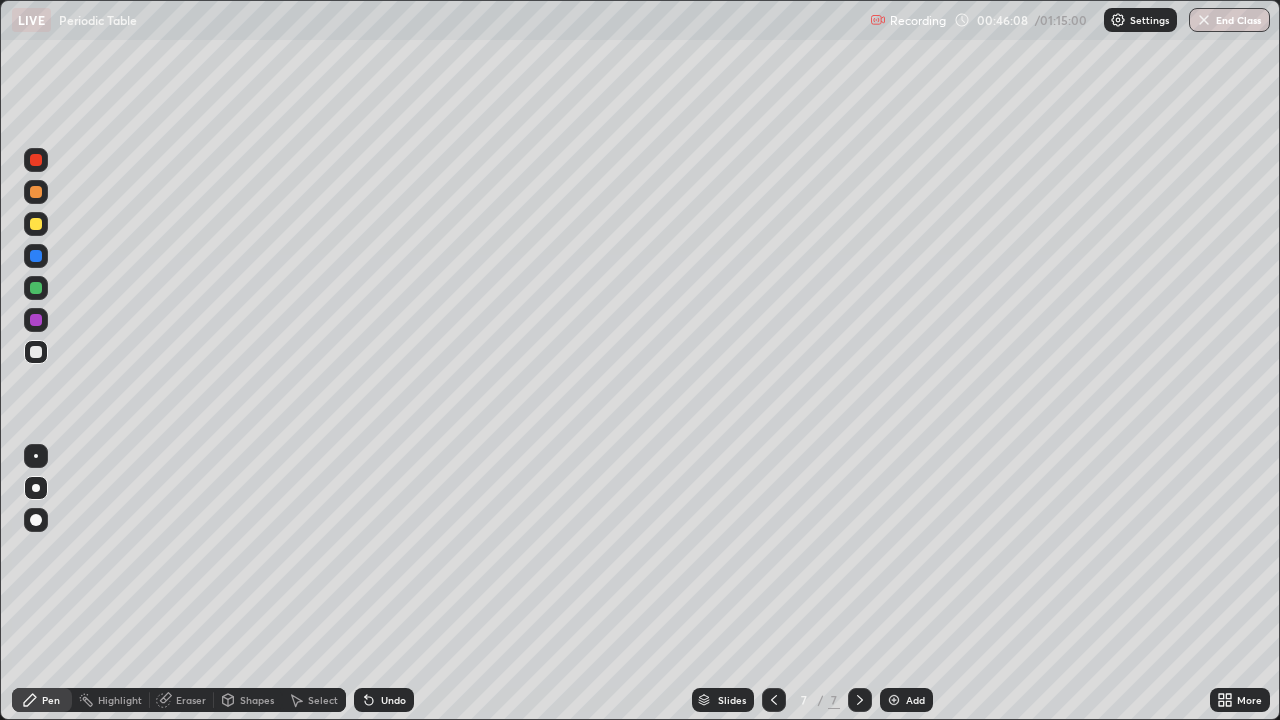 click at bounding box center (36, 224) 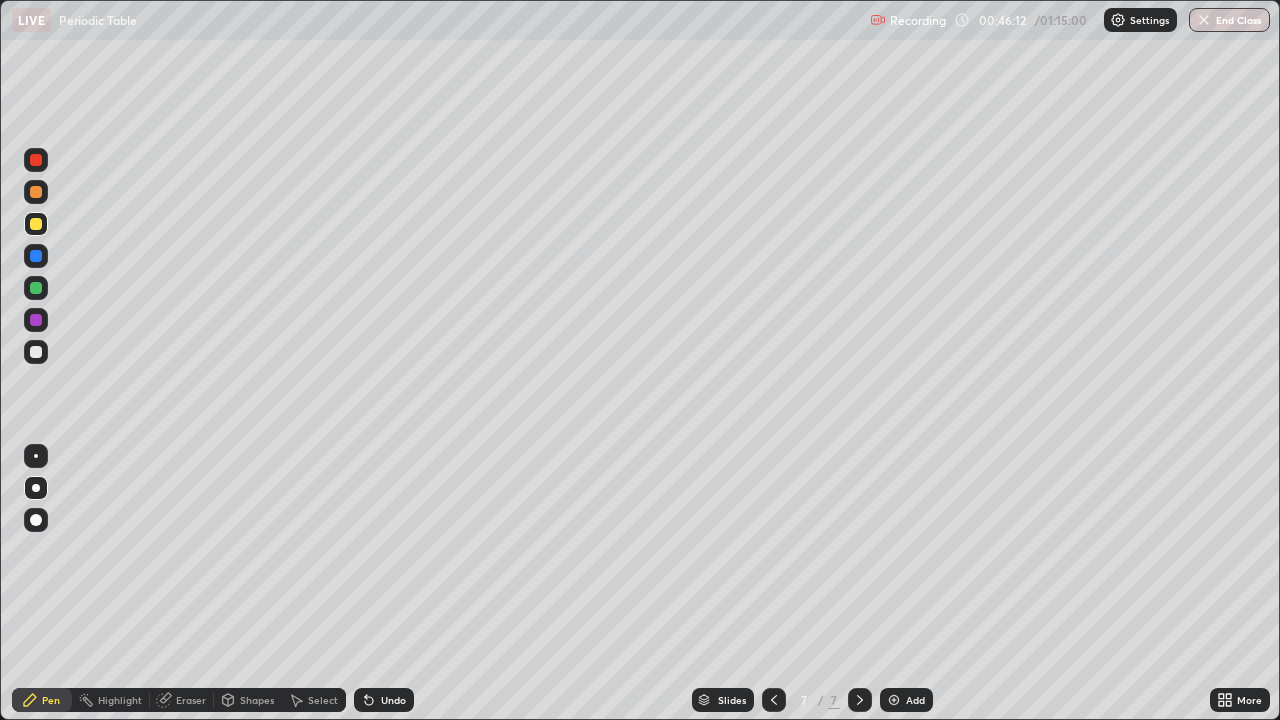 click at bounding box center (36, 352) 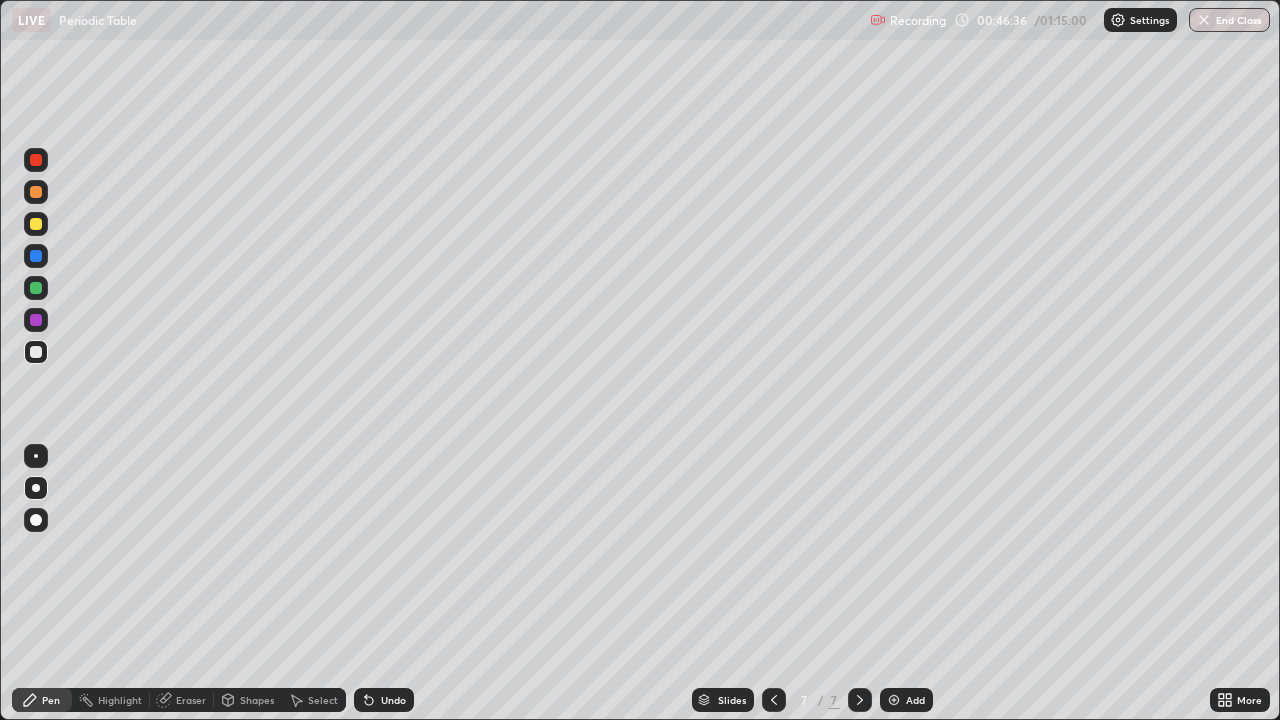 click at bounding box center [36, 224] 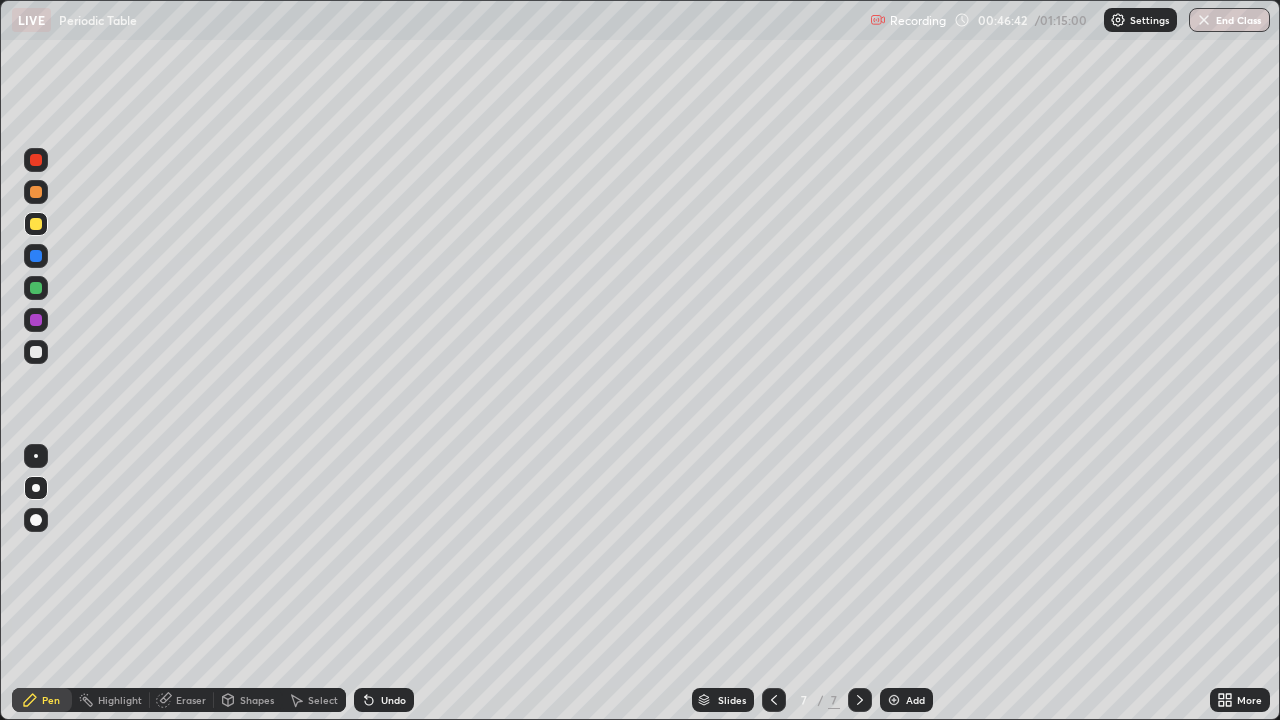 click at bounding box center [36, 288] 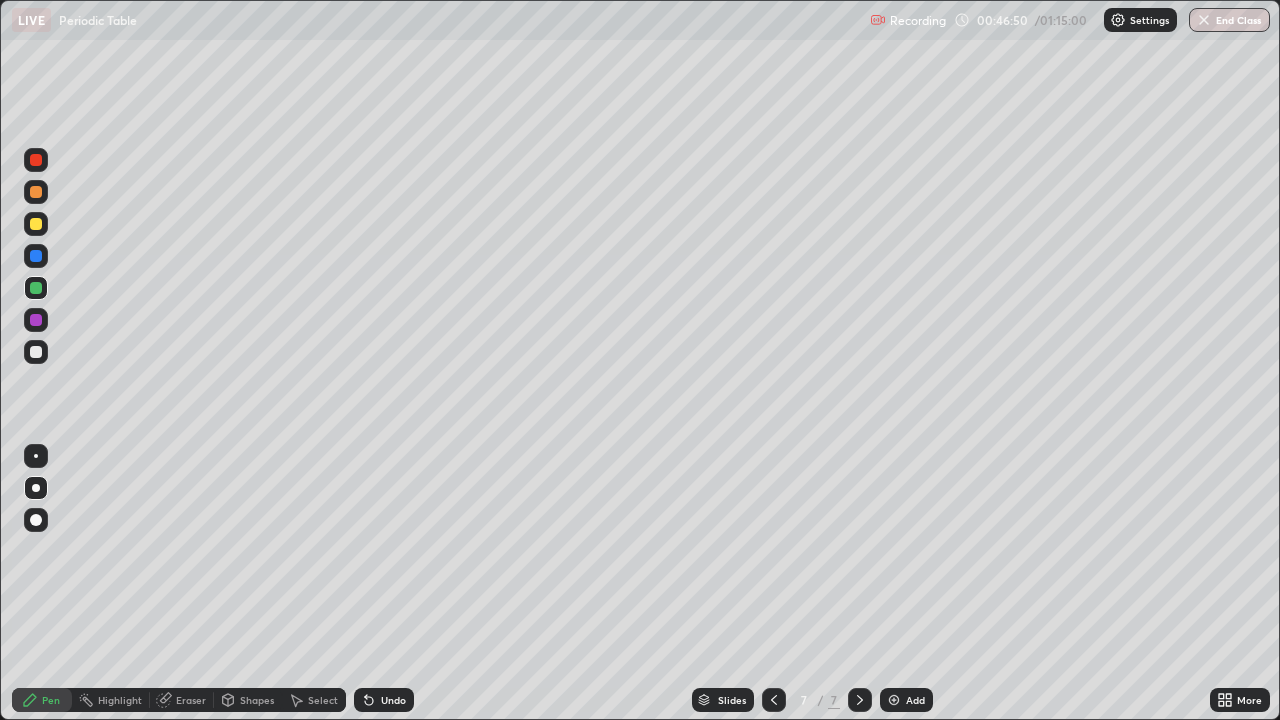 click on "Undo" at bounding box center [393, 700] 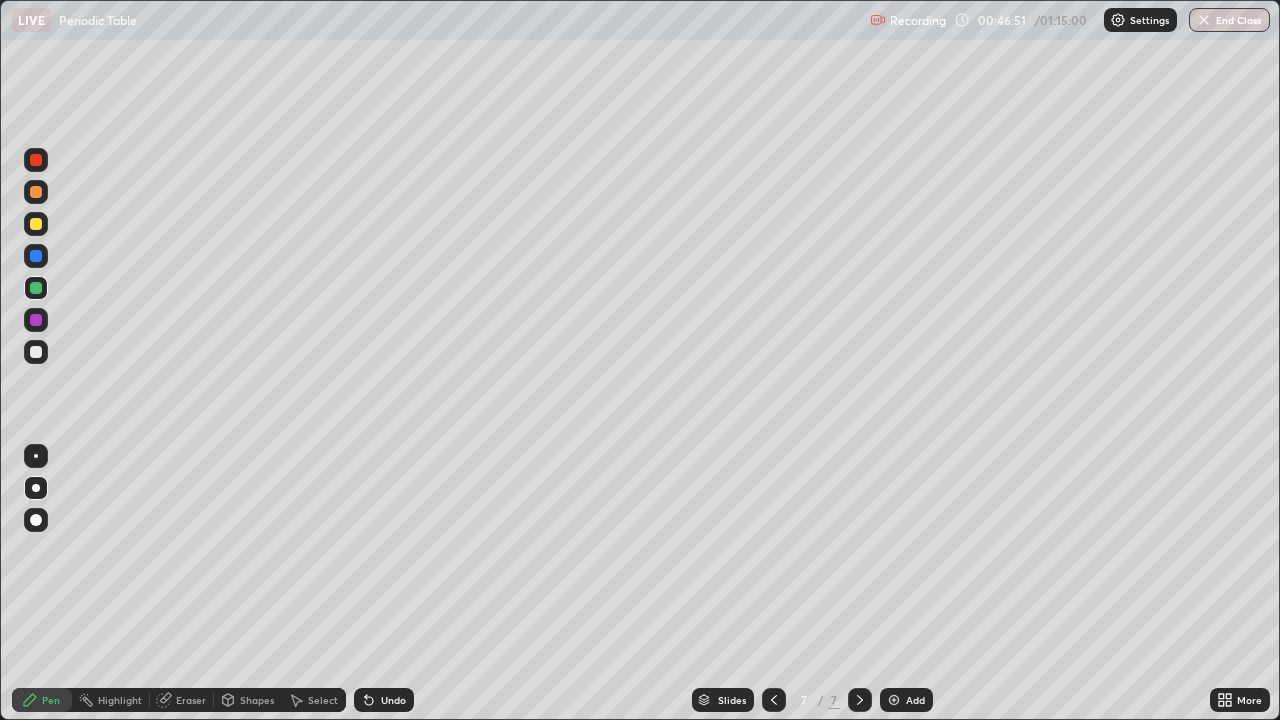 click on "Undo" at bounding box center (384, 700) 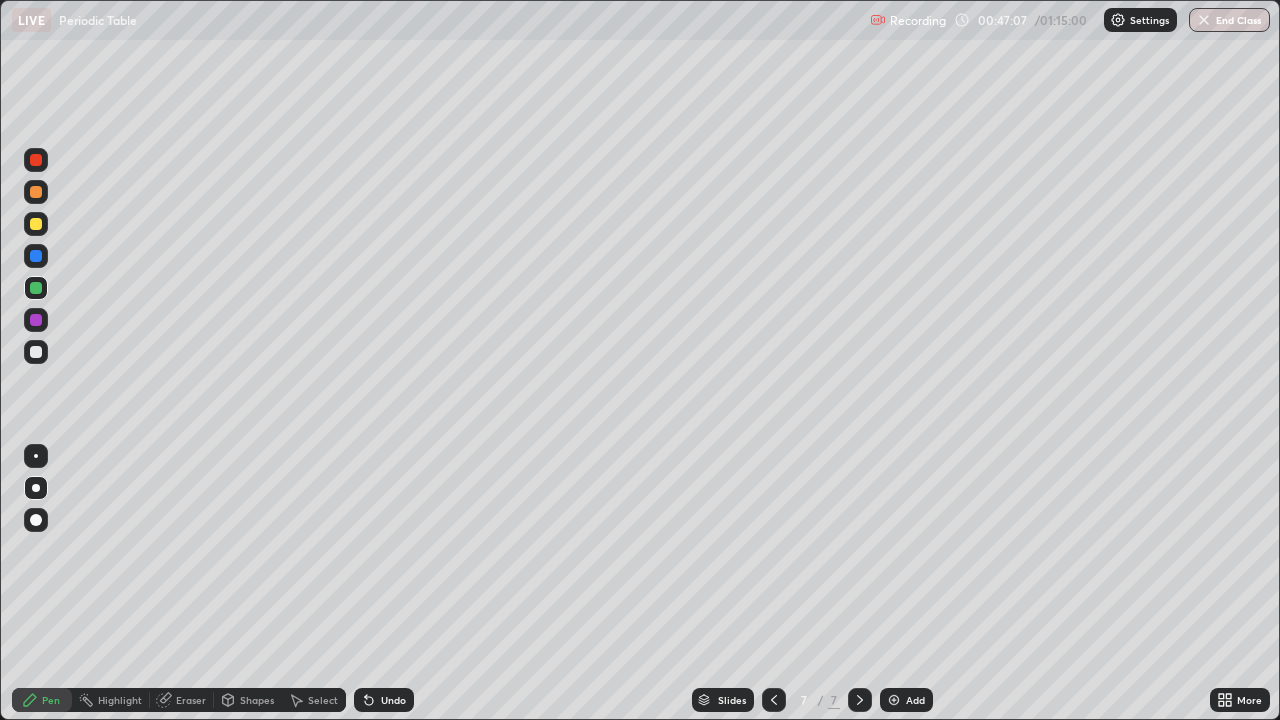click at bounding box center (36, 224) 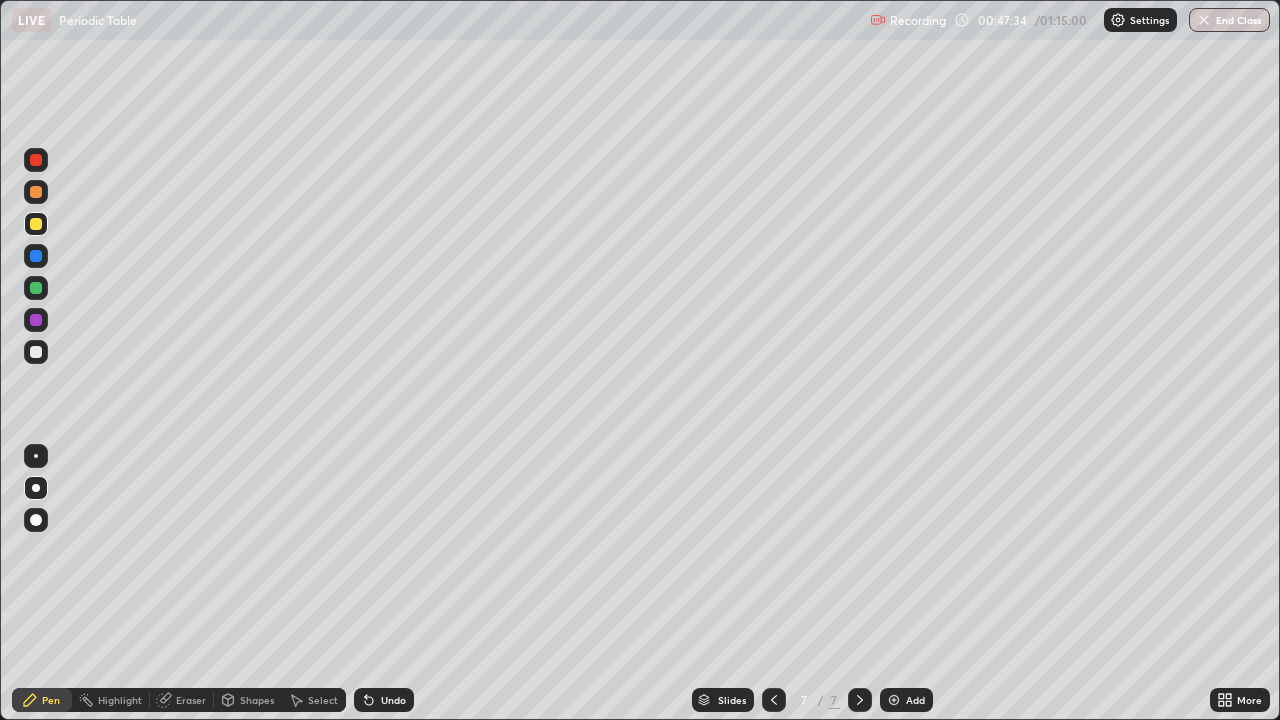 click at bounding box center [36, 352] 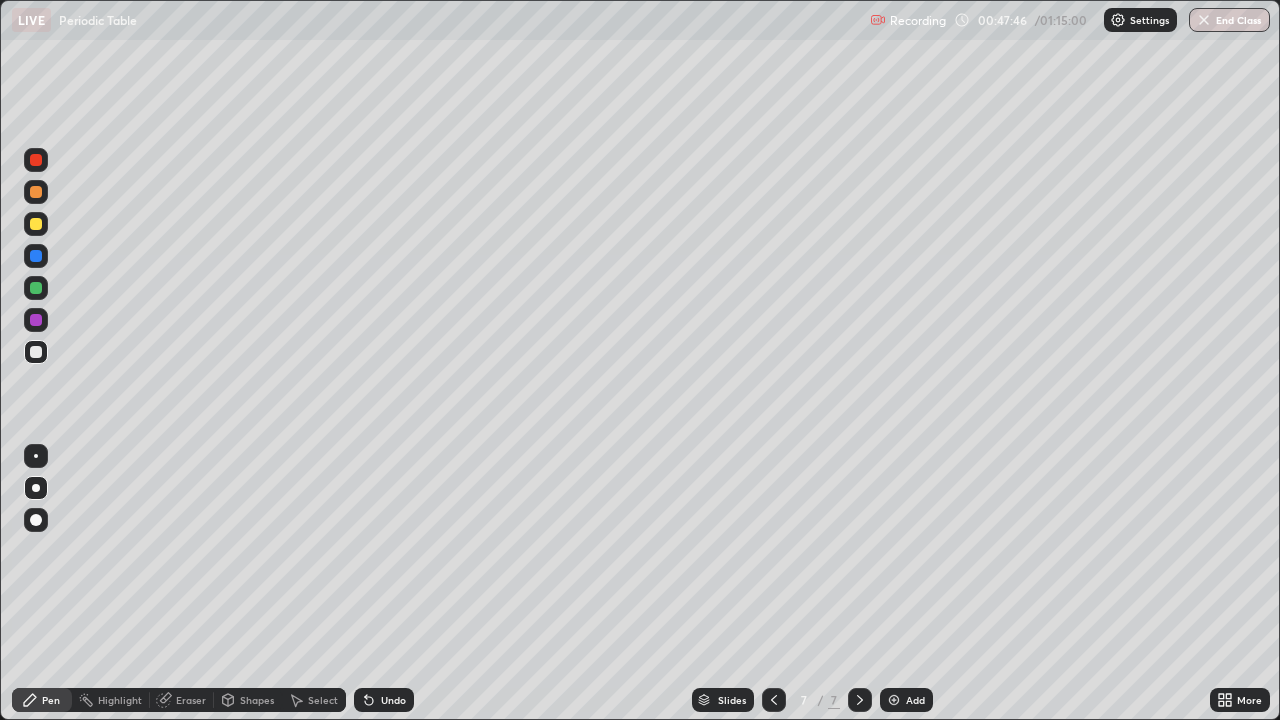 click at bounding box center [36, 288] 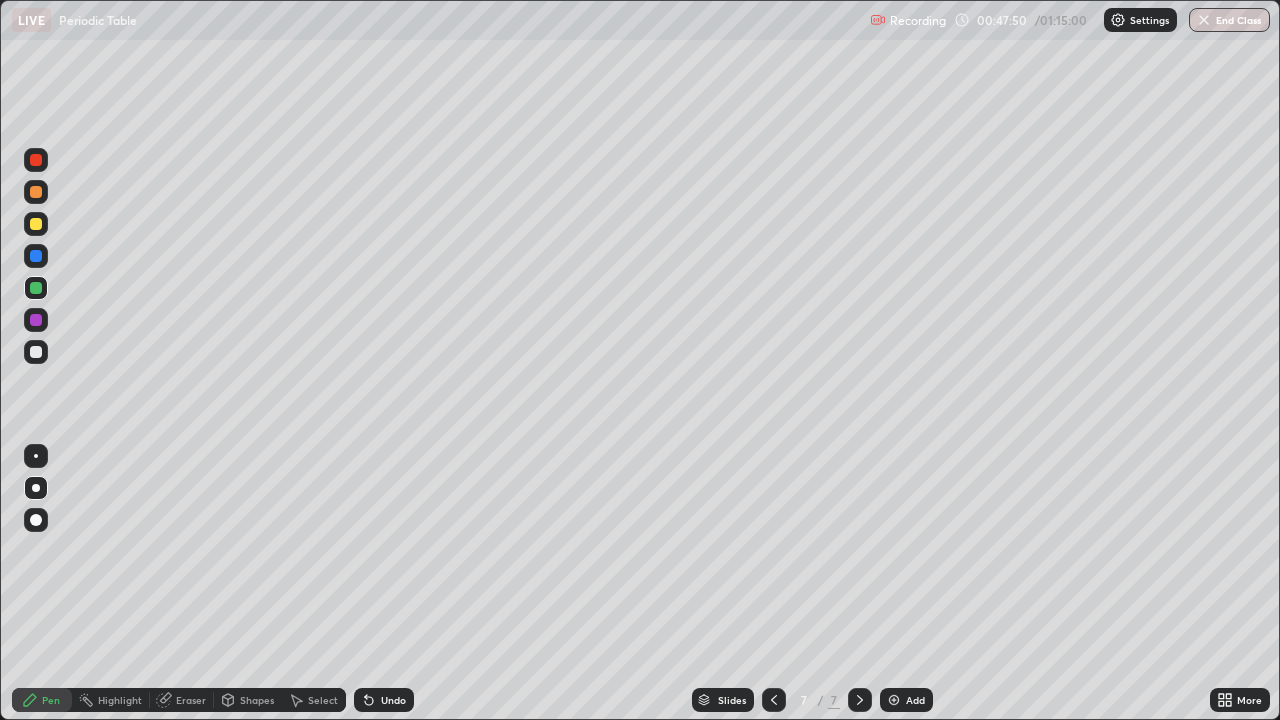 click at bounding box center [36, 224] 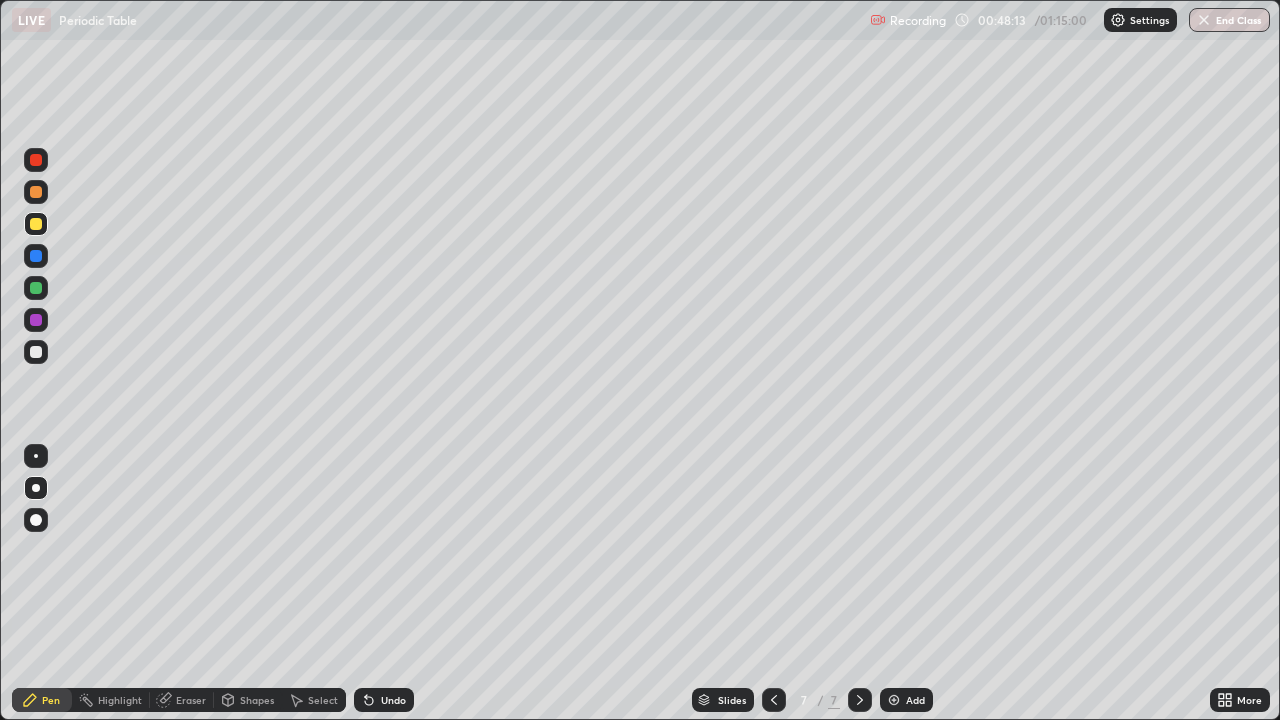 click at bounding box center (36, 352) 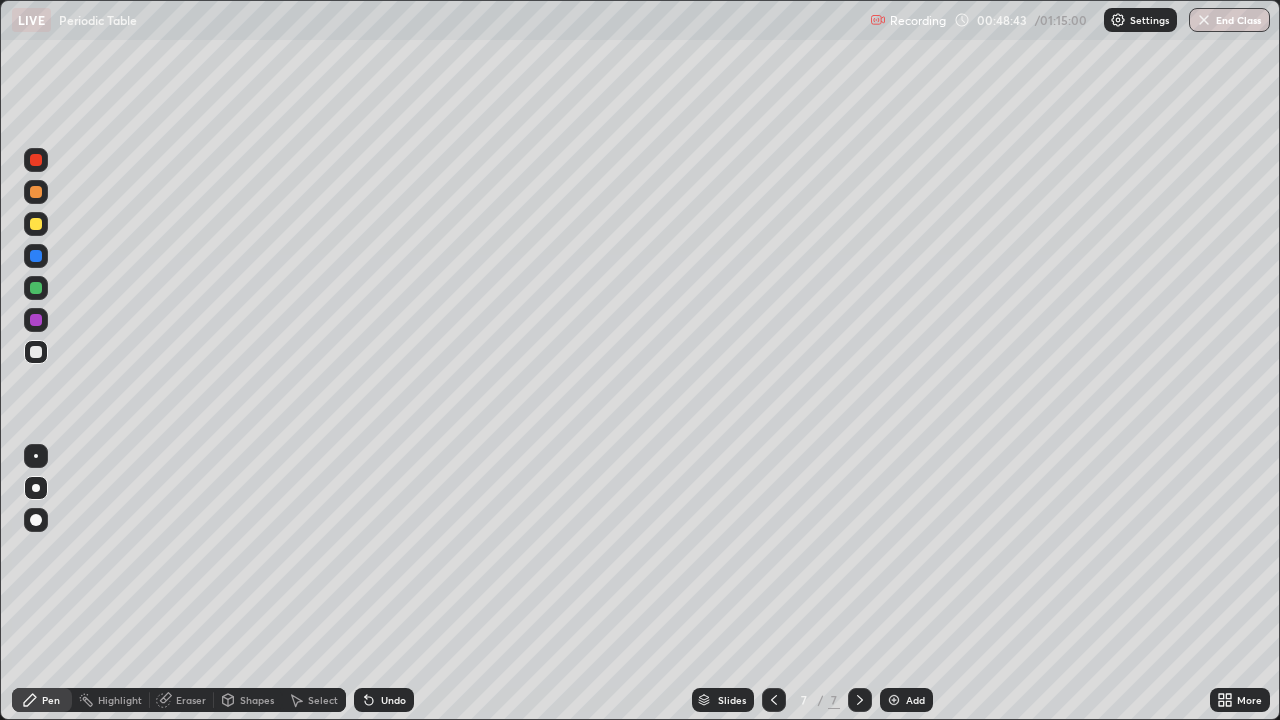 click at bounding box center (36, 224) 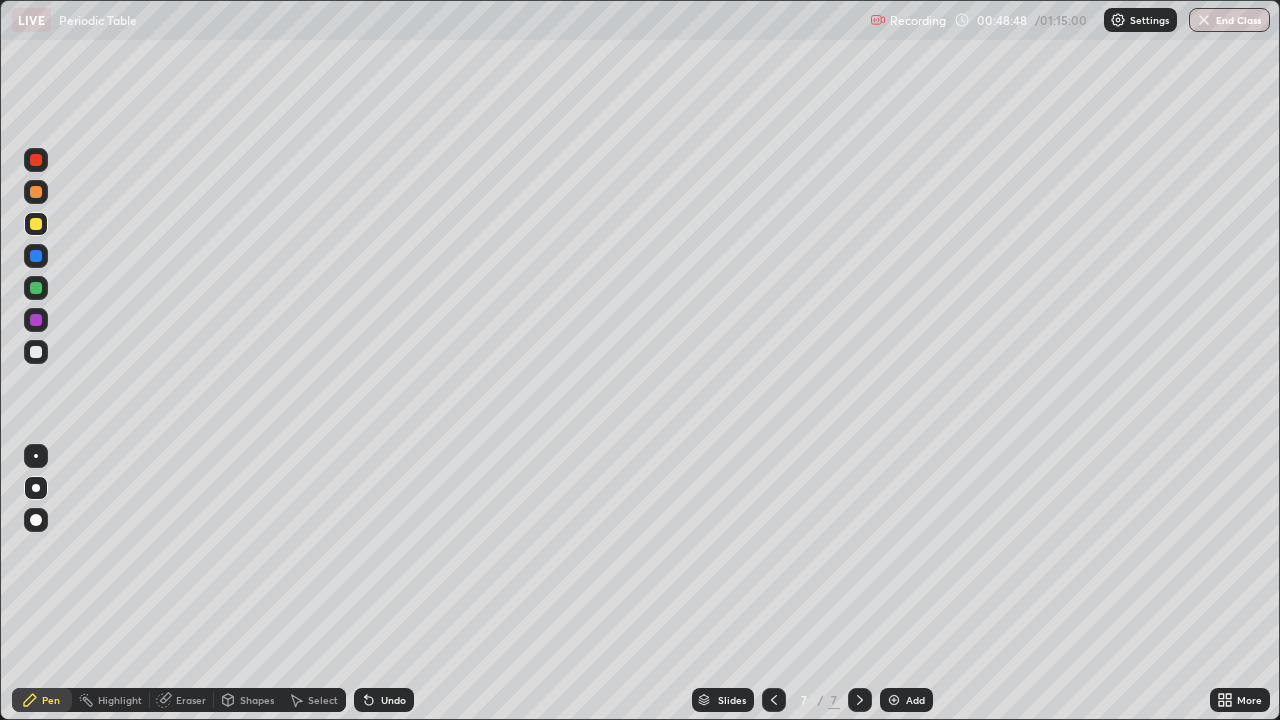 click at bounding box center (36, 288) 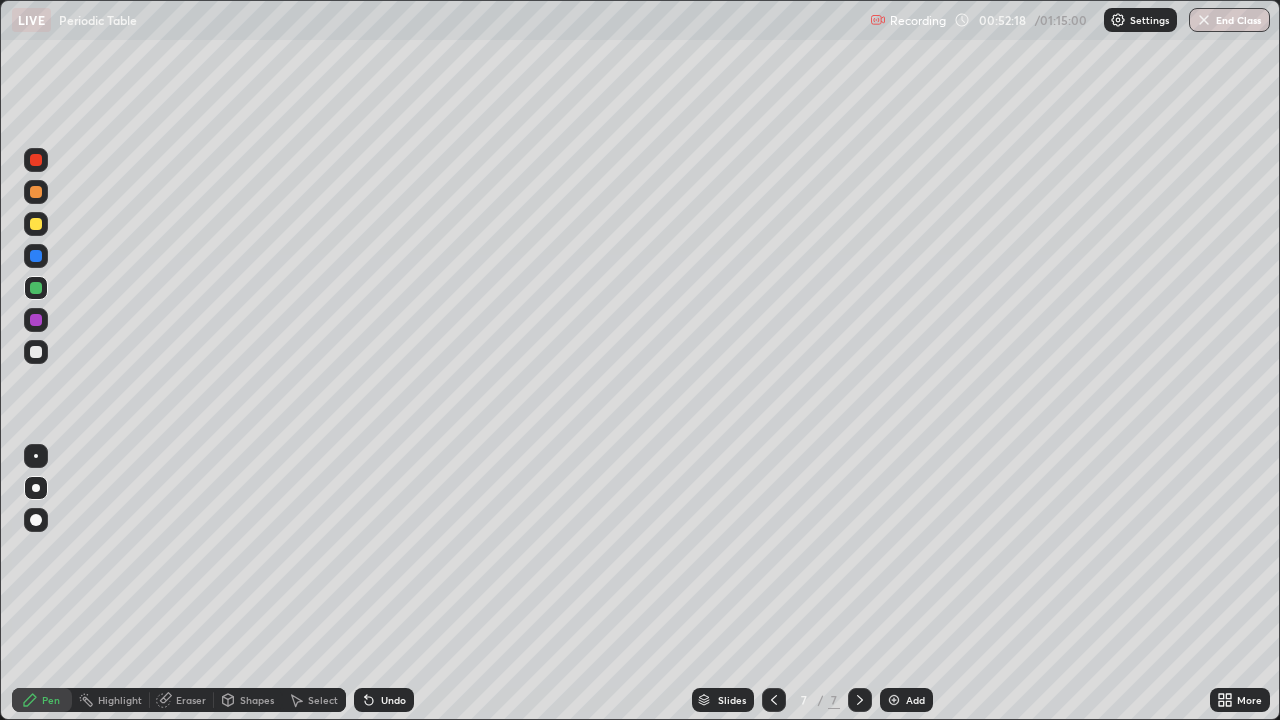 click on "Add" at bounding box center (915, 700) 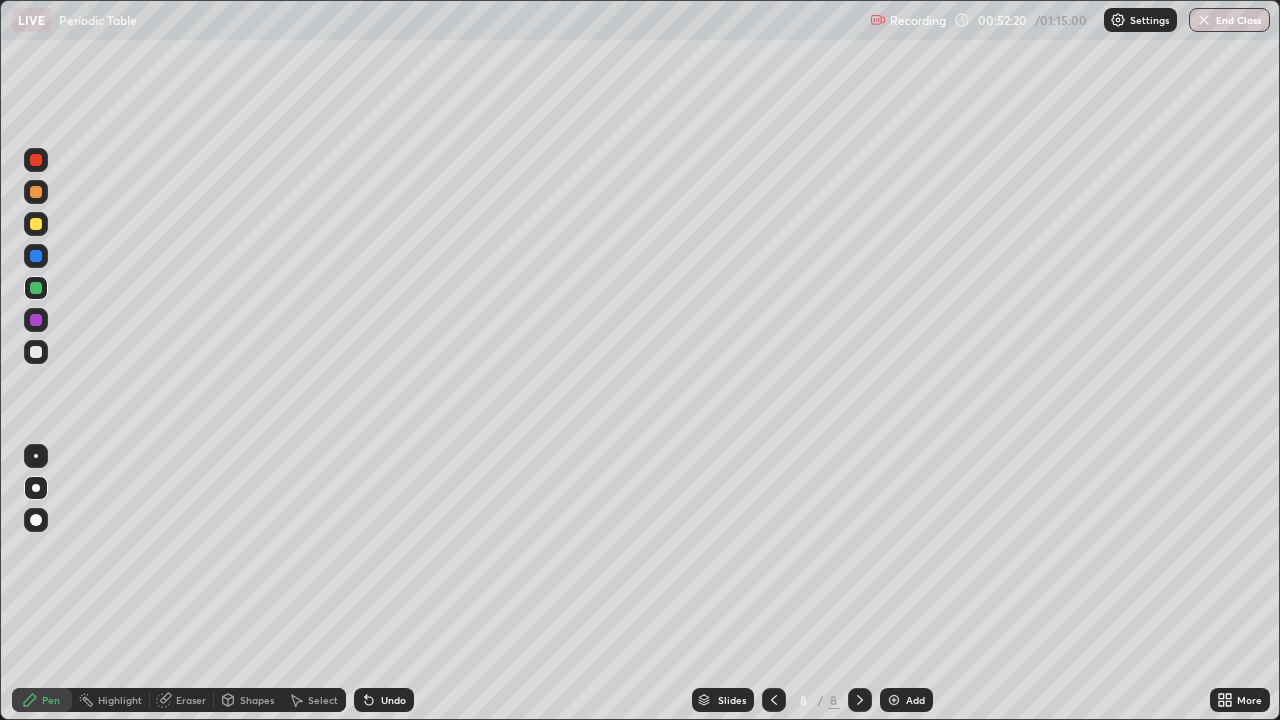 click at bounding box center (36, 224) 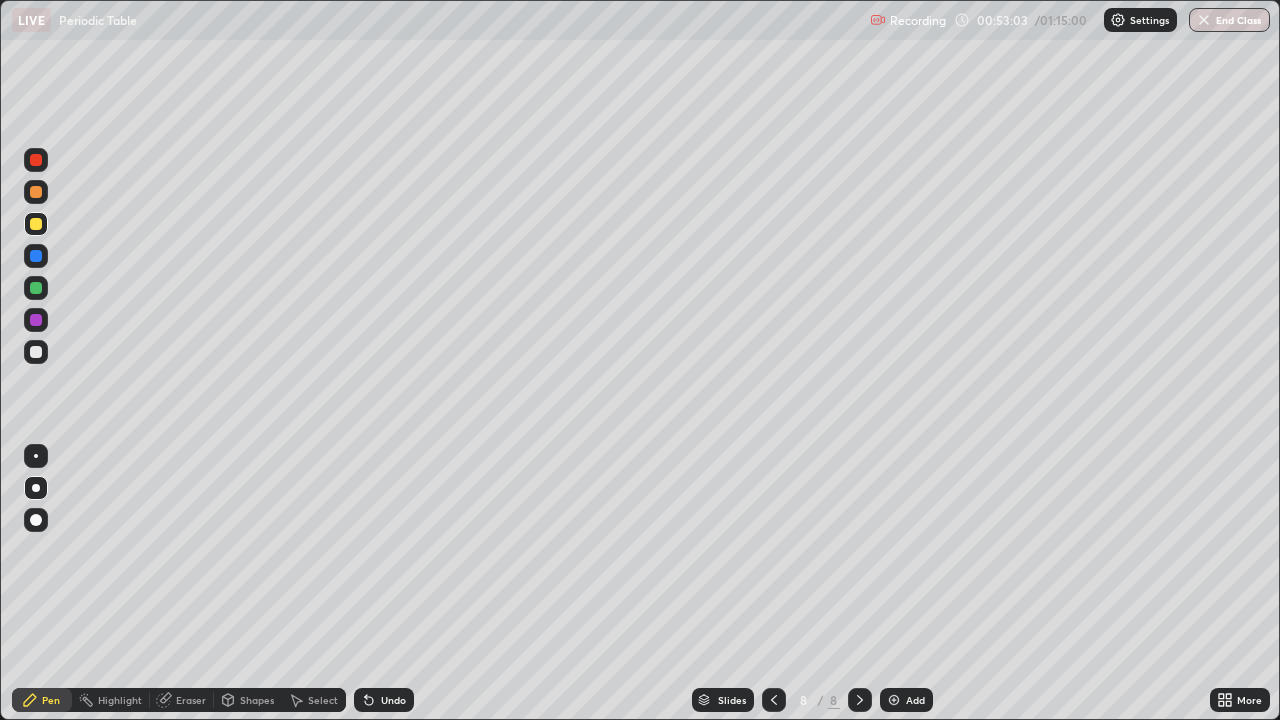 click at bounding box center (36, 352) 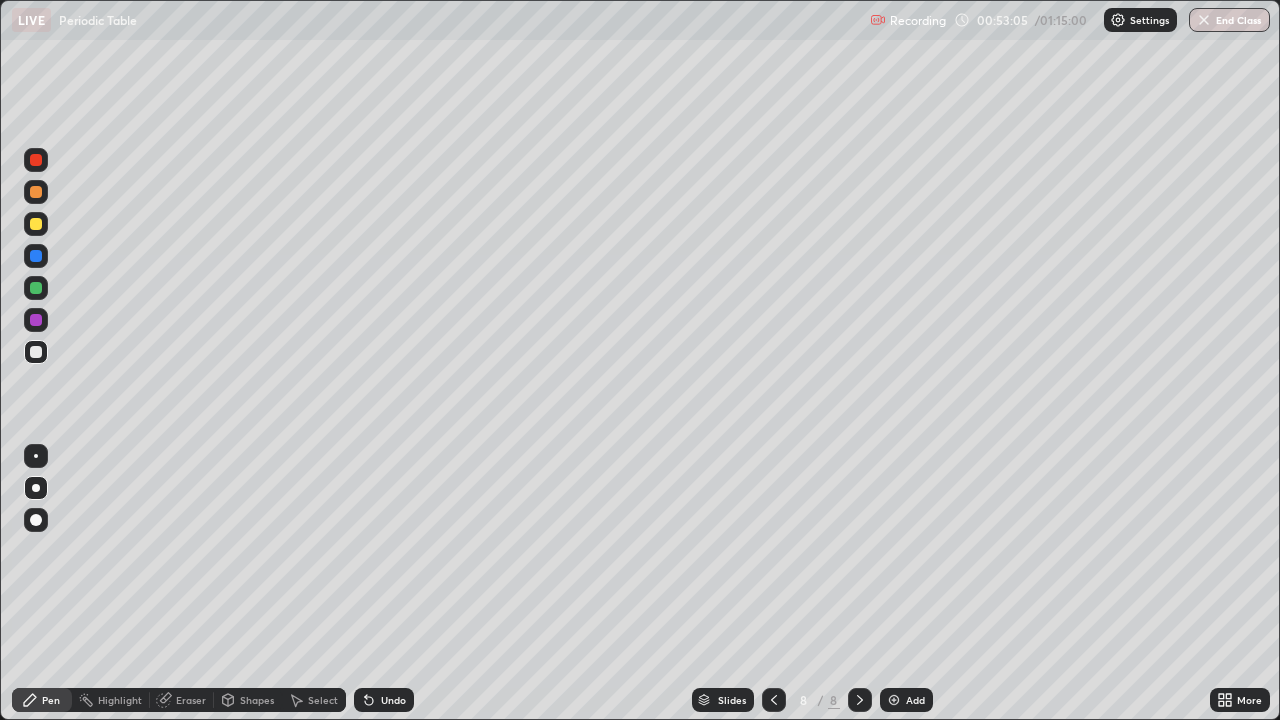 click at bounding box center (36, 352) 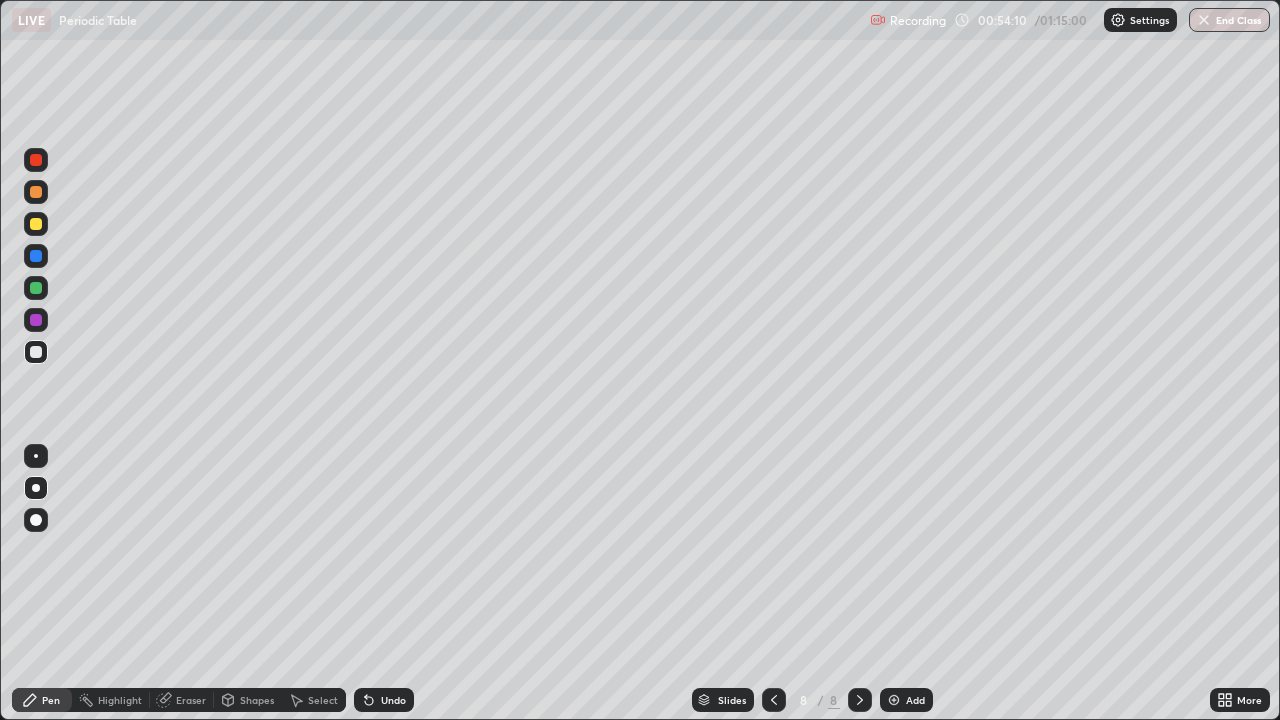 click at bounding box center [36, 288] 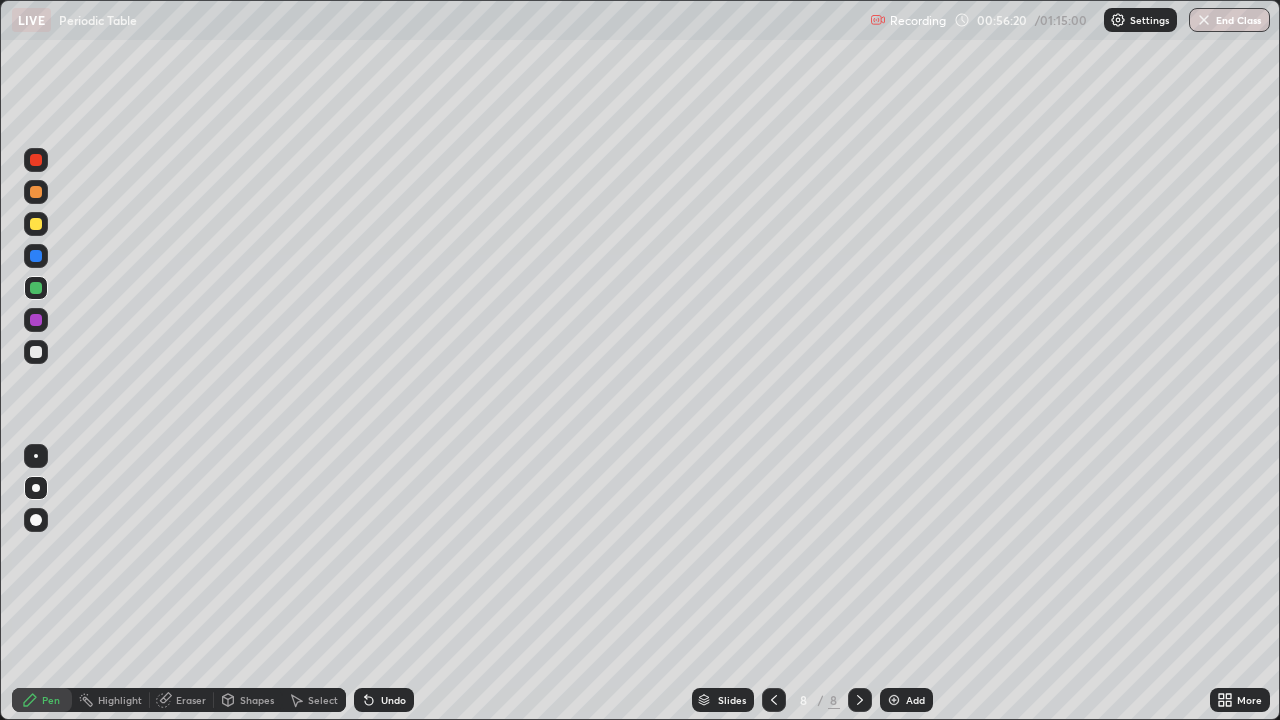 click at bounding box center (36, 224) 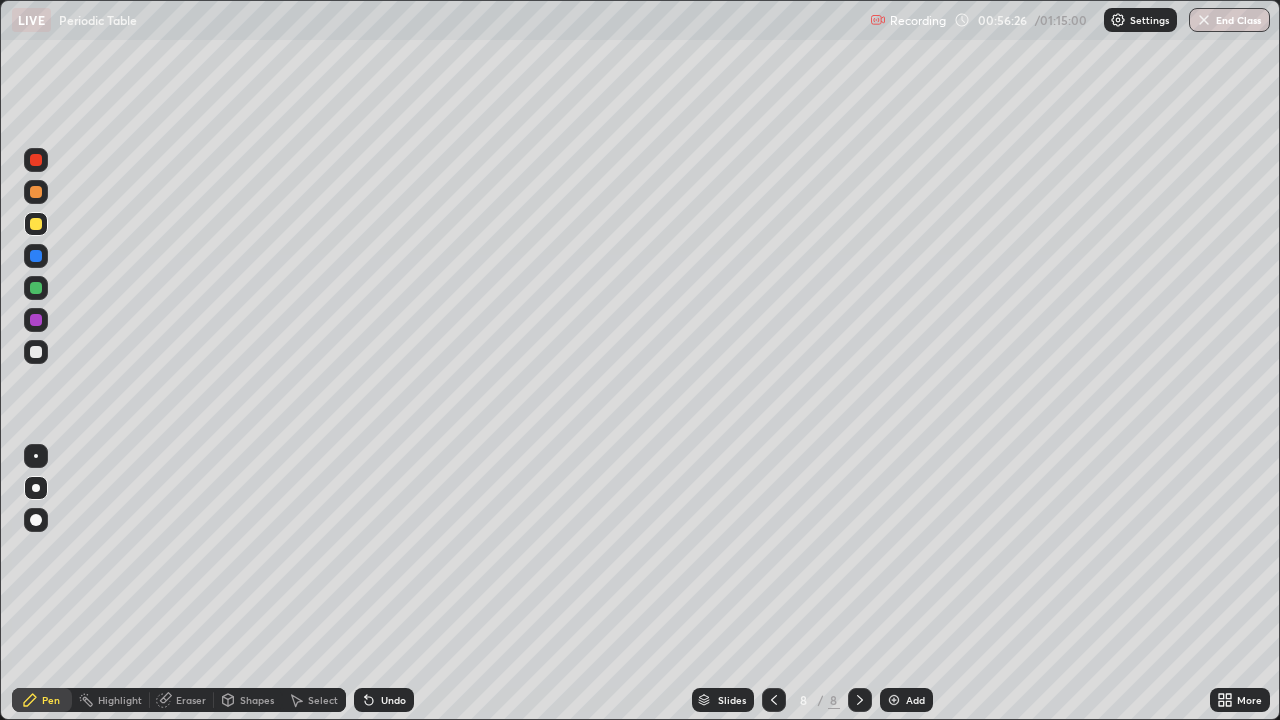 click 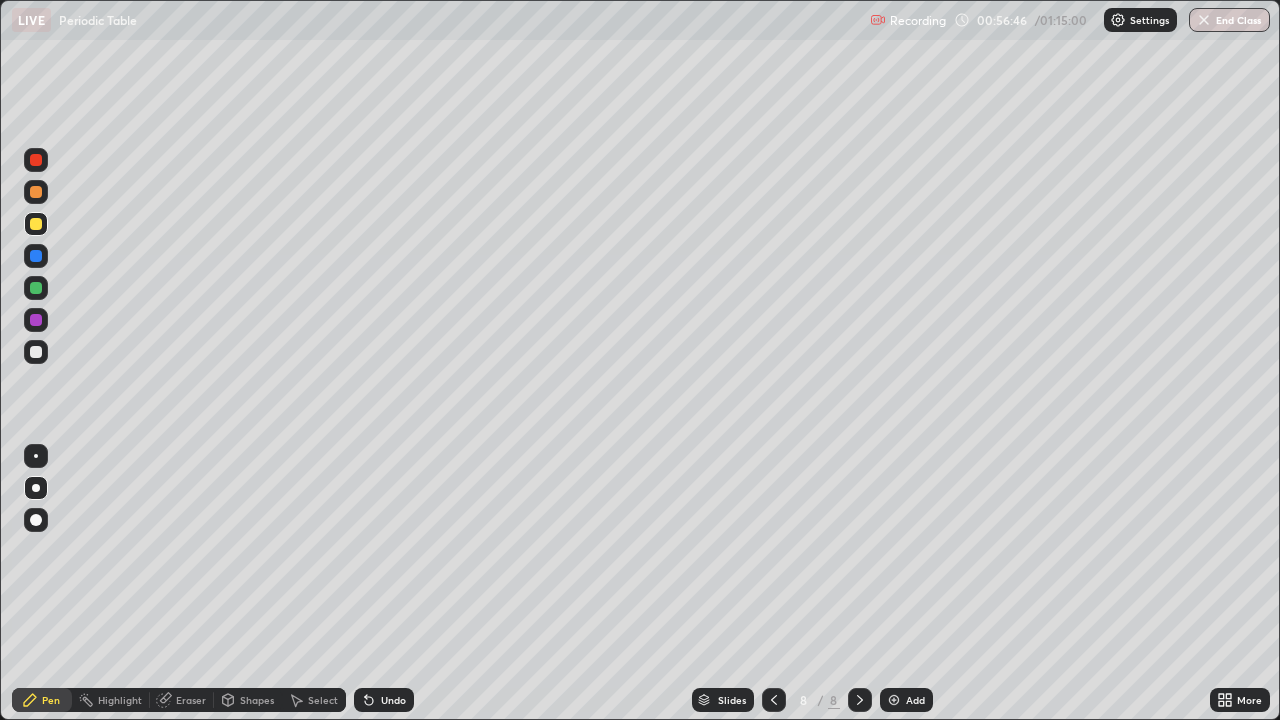 click at bounding box center [36, 288] 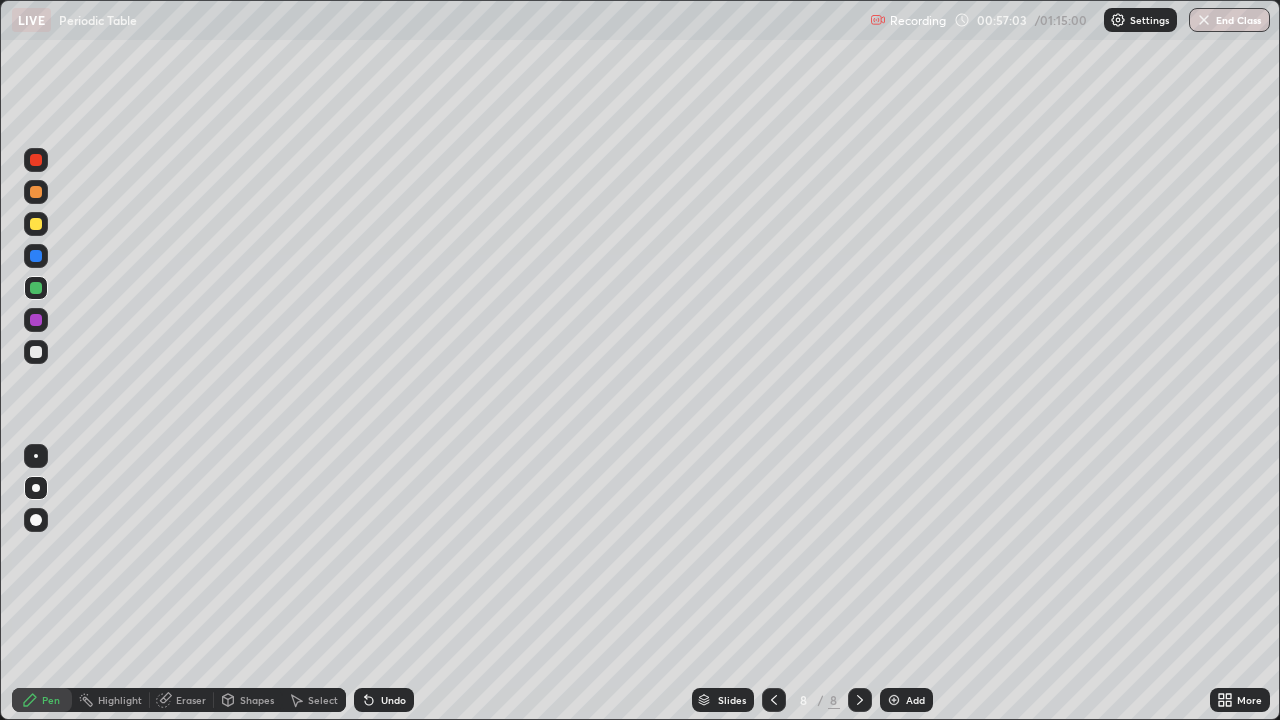 click at bounding box center [36, 224] 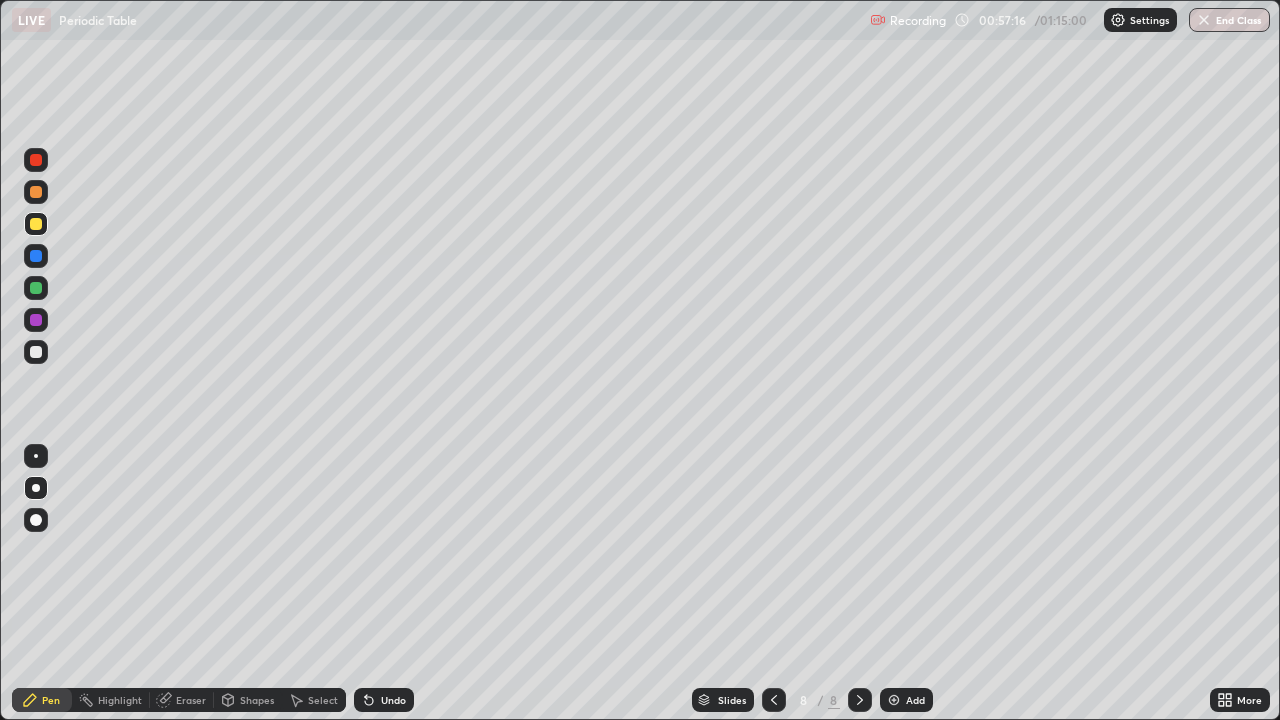 click at bounding box center [36, 160] 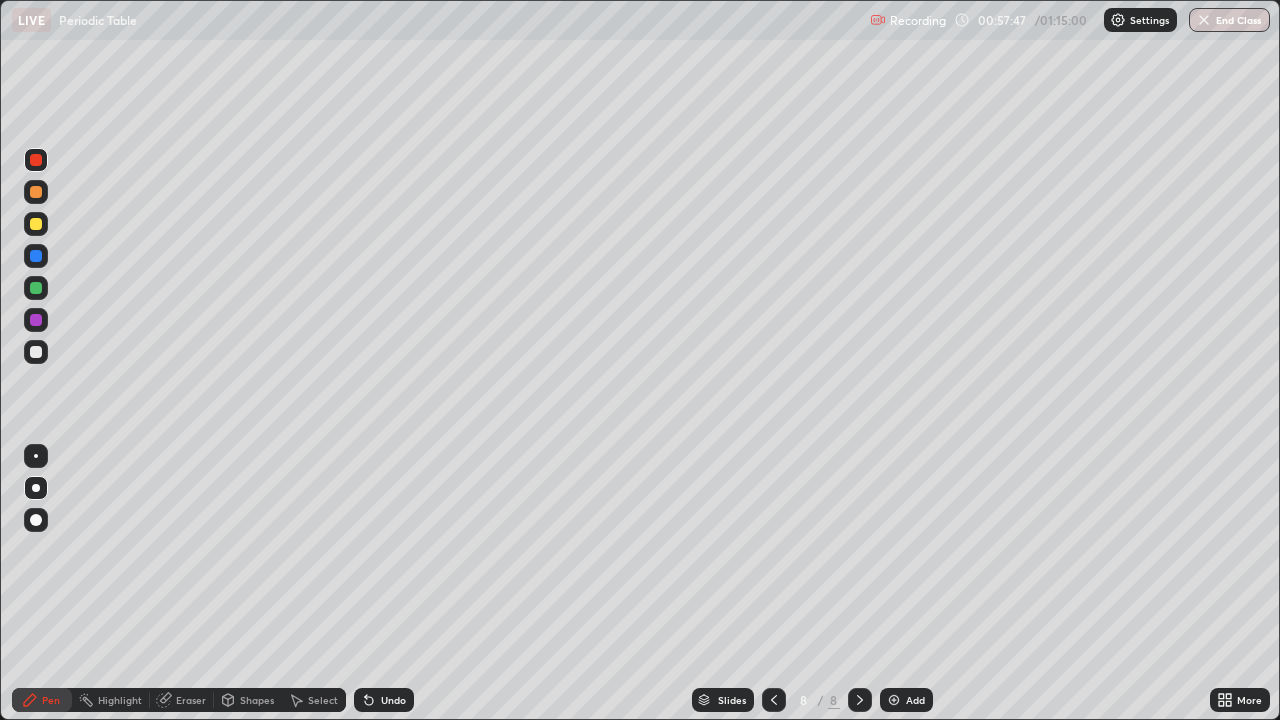 click at bounding box center (36, 352) 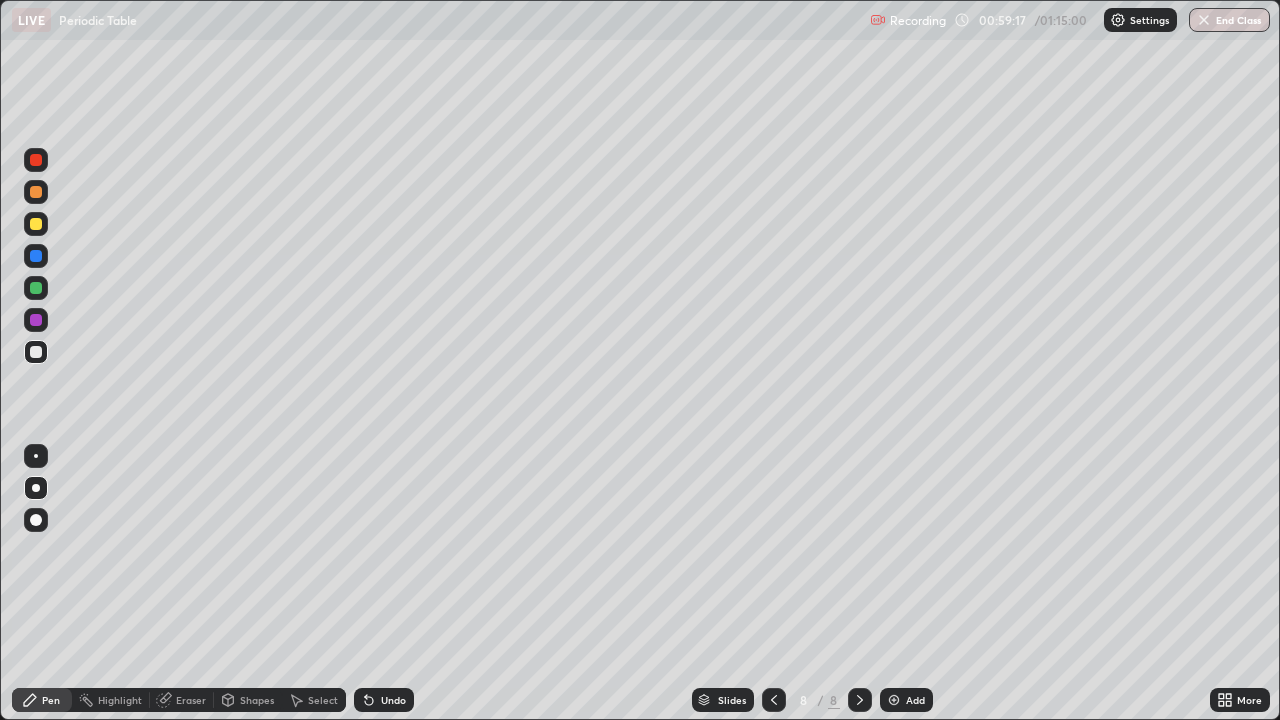 click at bounding box center [36, 224] 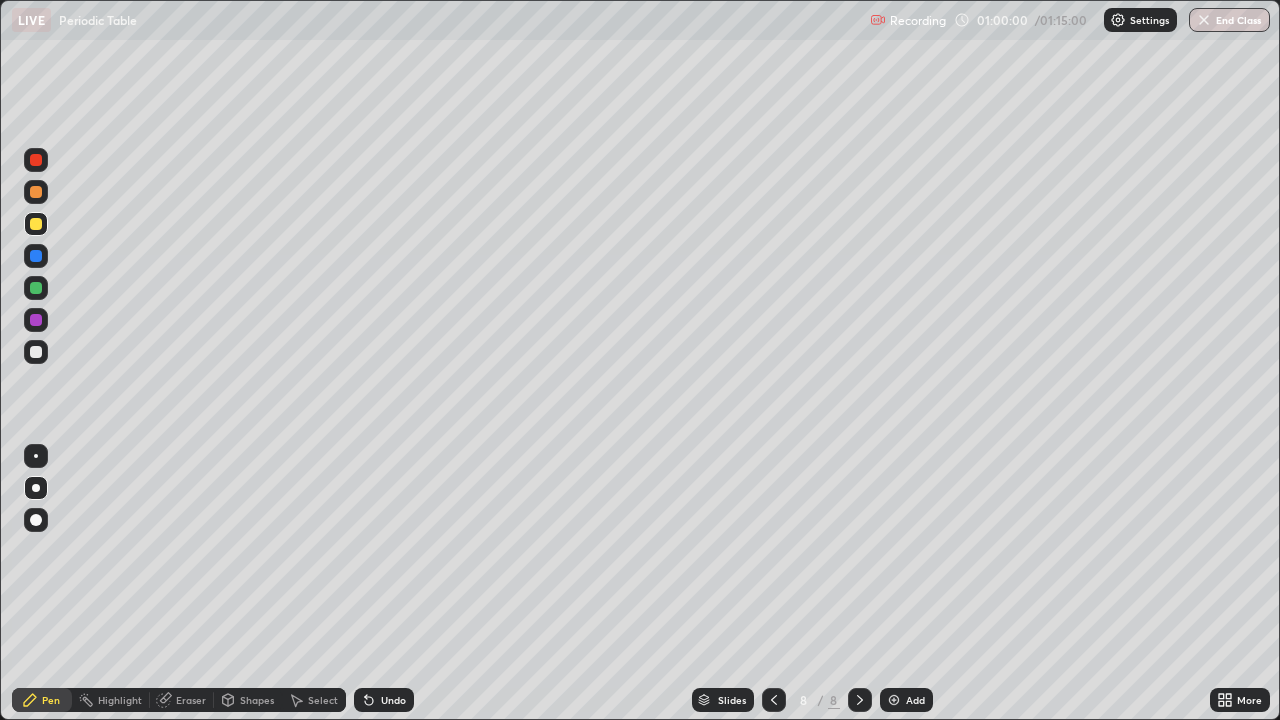 click at bounding box center [36, 352] 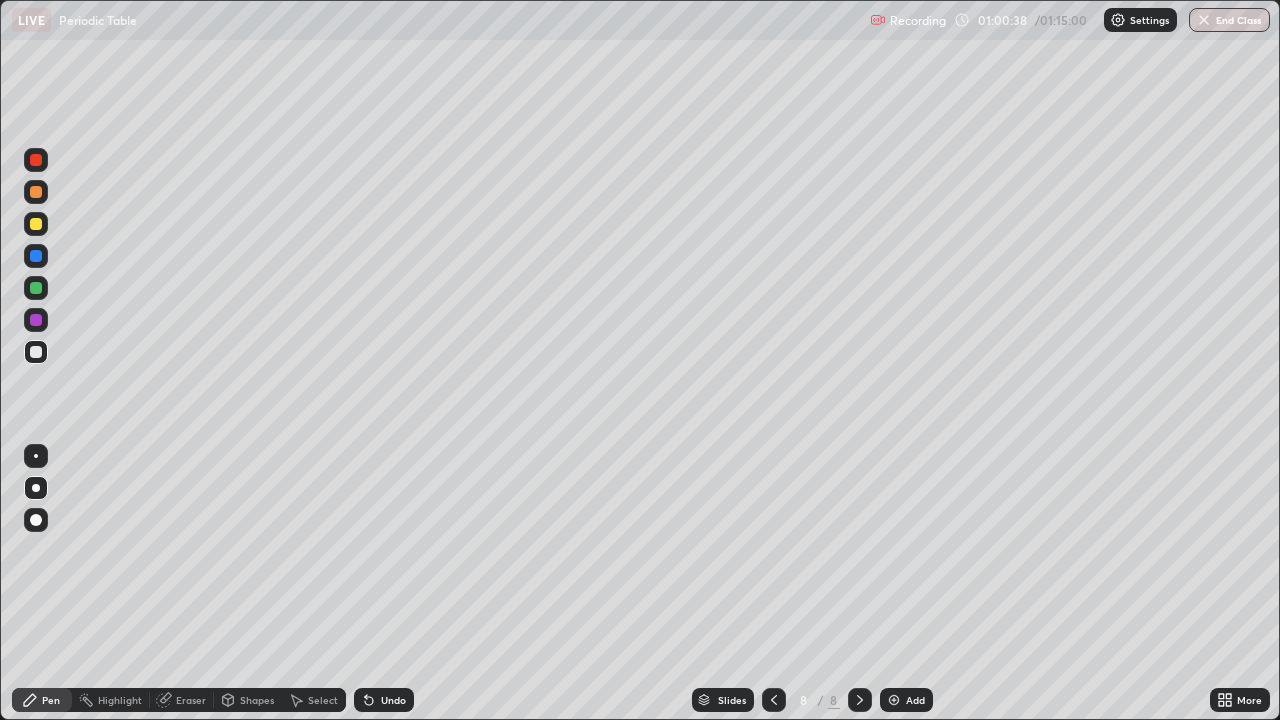 click at bounding box center (36, 224) 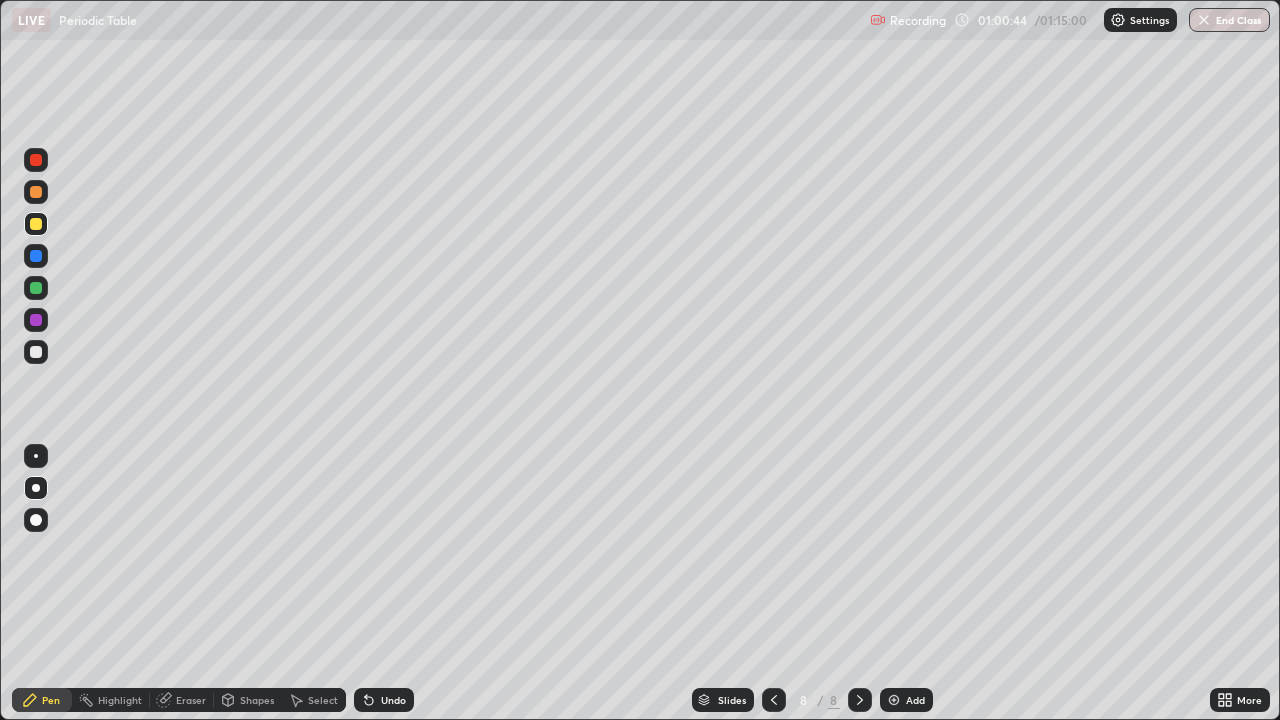 click on "Undo" at bounding box center [393, 700] 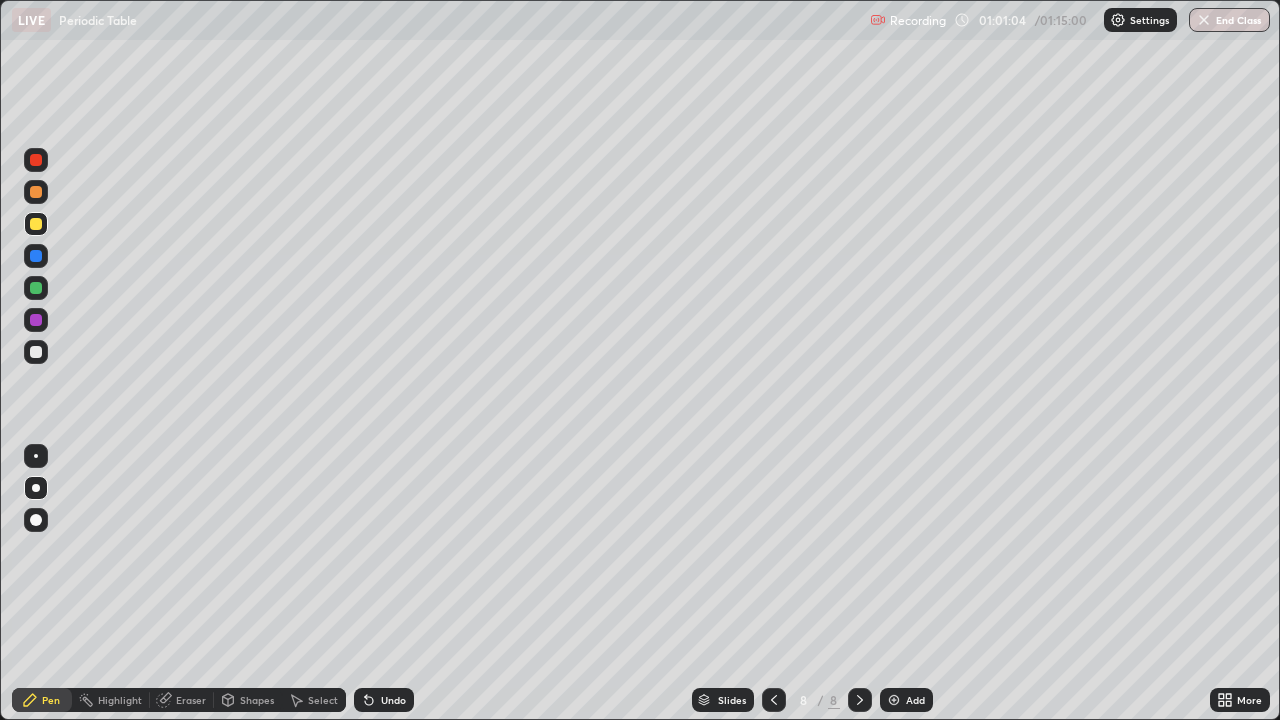 click at bounding box center (36, 352) 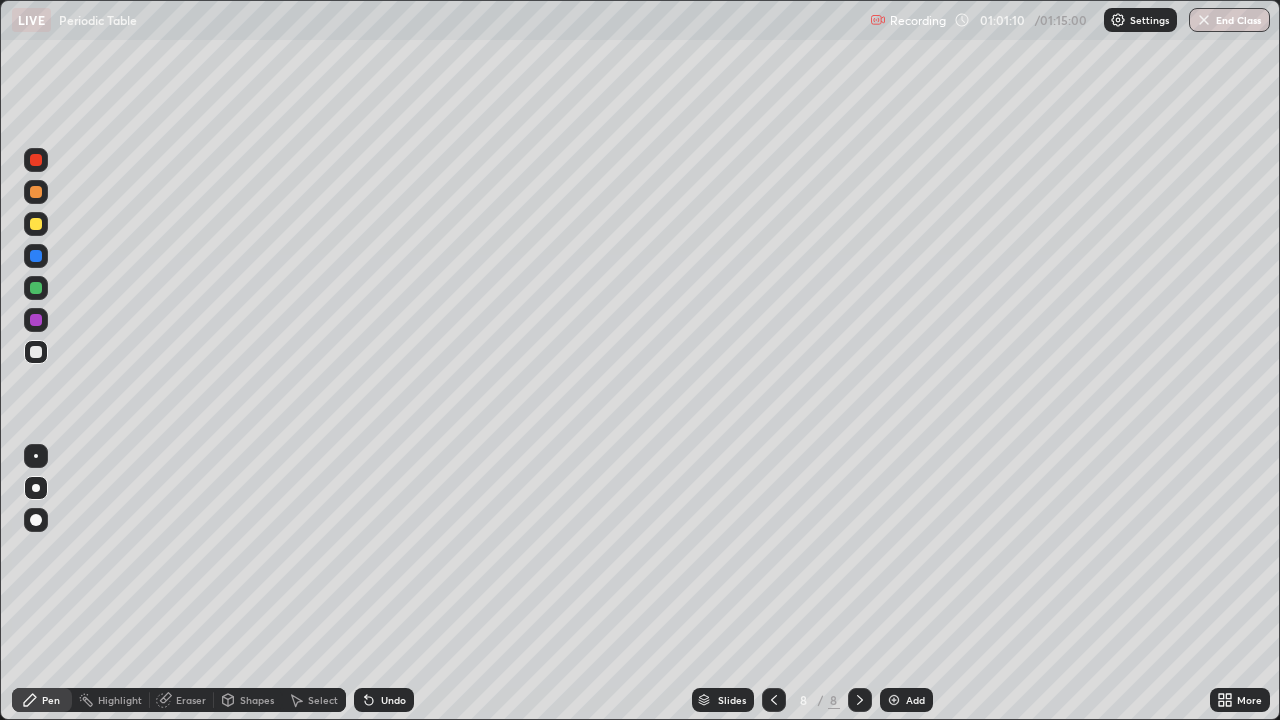 click on "Shapes" at bounding box center (257, 700) 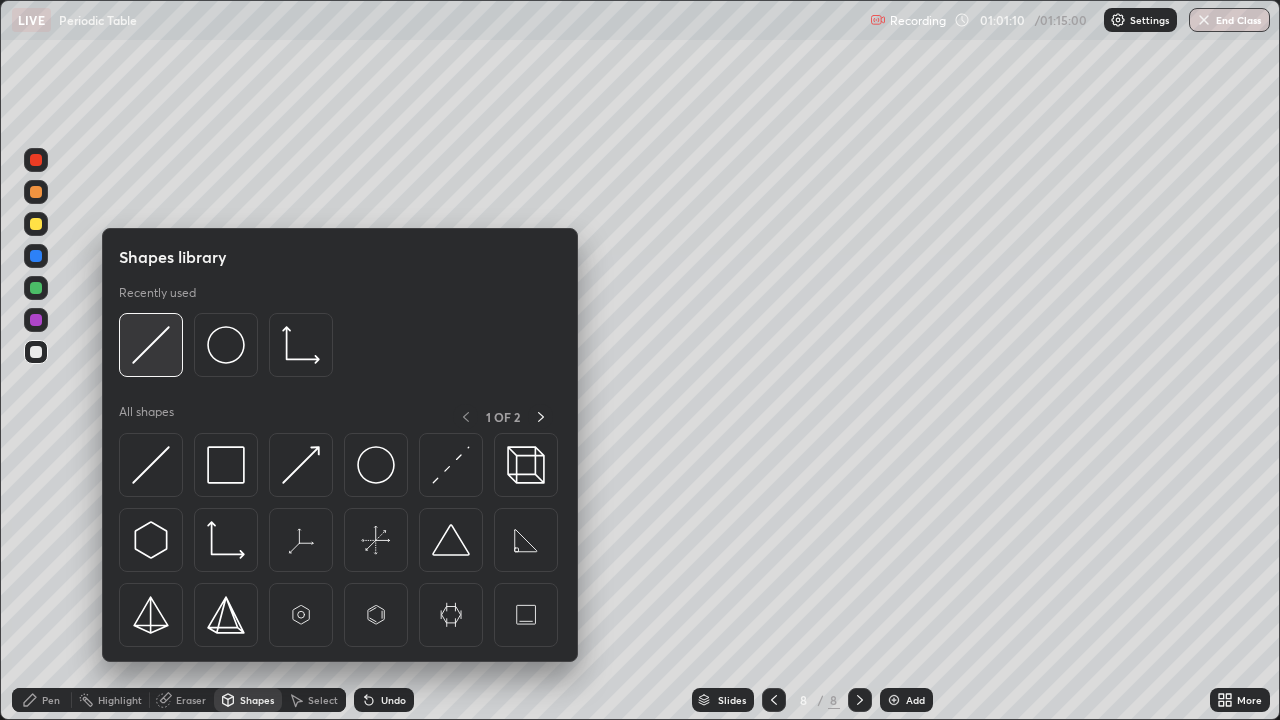 click at bounding box center [151, 345] 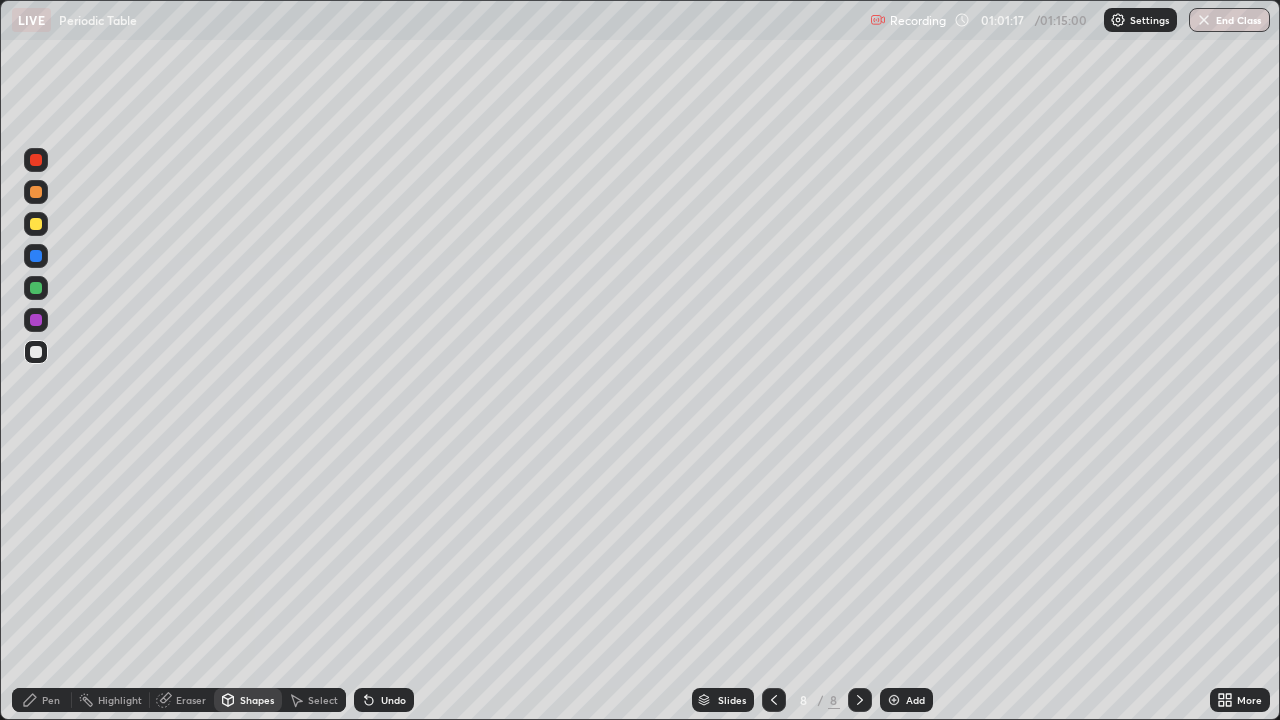 click at bounding box center [36, 224] 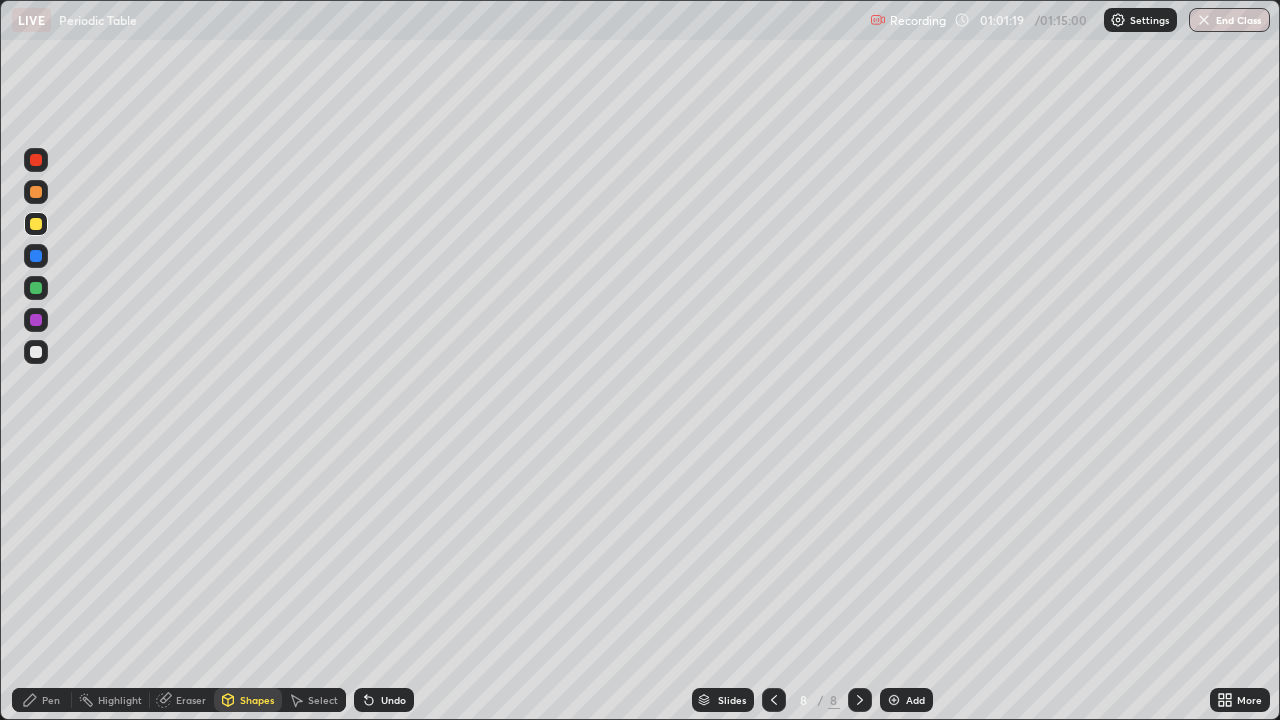 click on "Shapes" at bounding box center [257, 700] 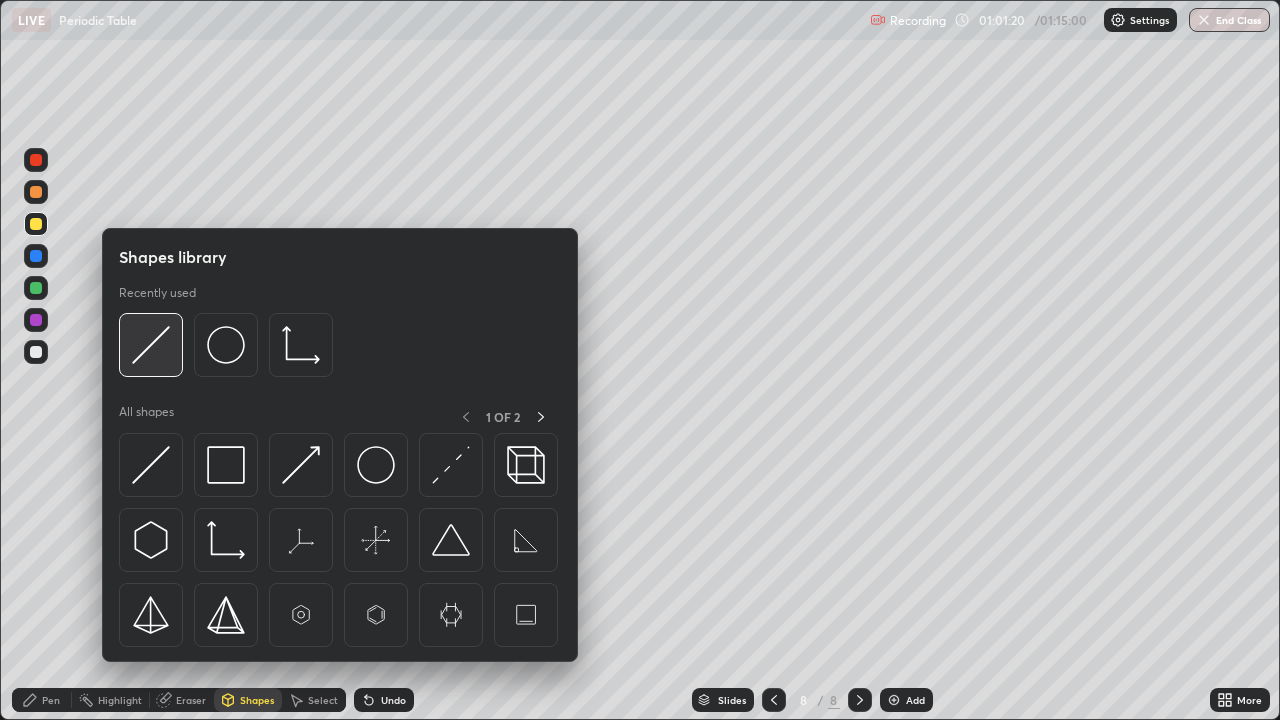click at bounding box center [151, 345] 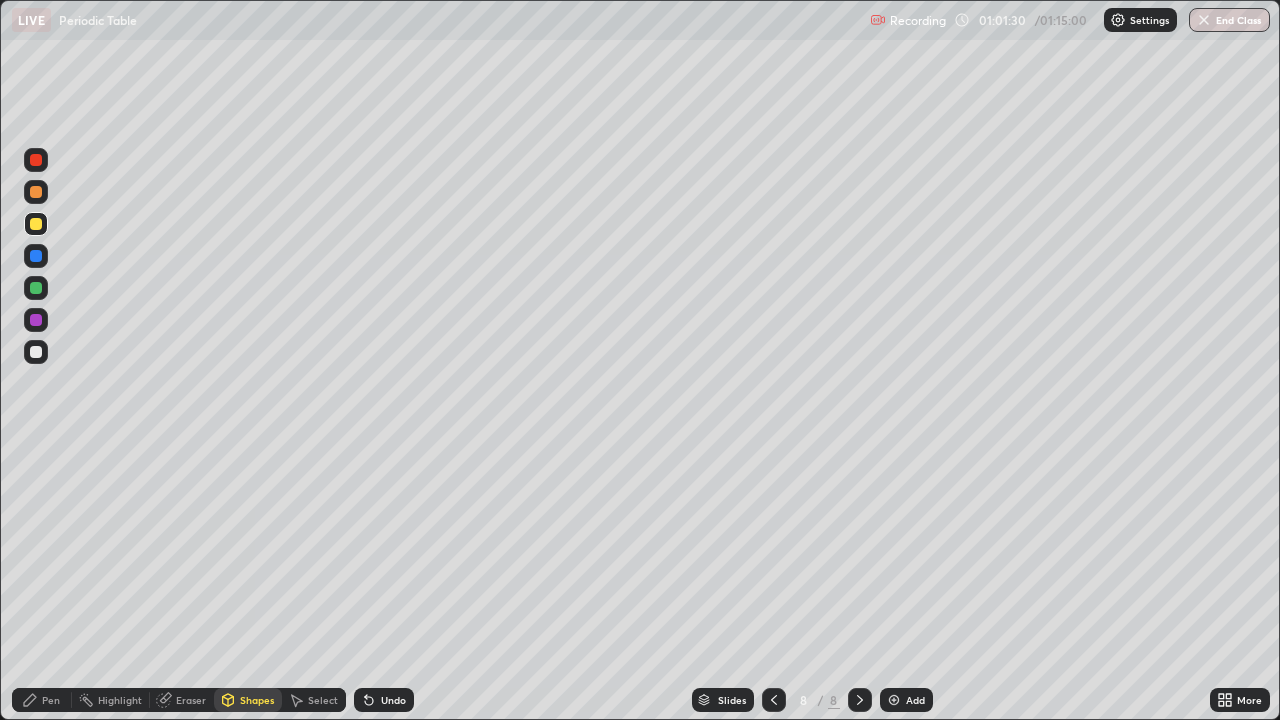 click at bounding box center (36, 352) 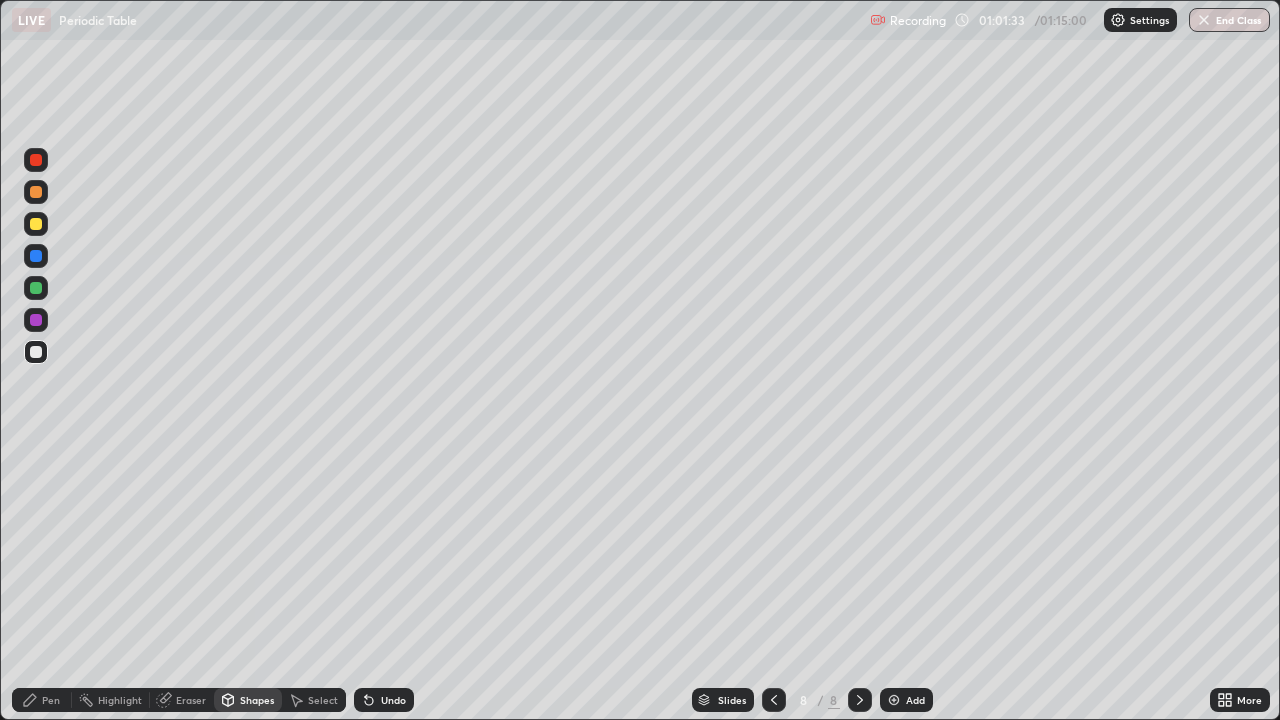 click on "Pen" at bounding box center [42, 700] 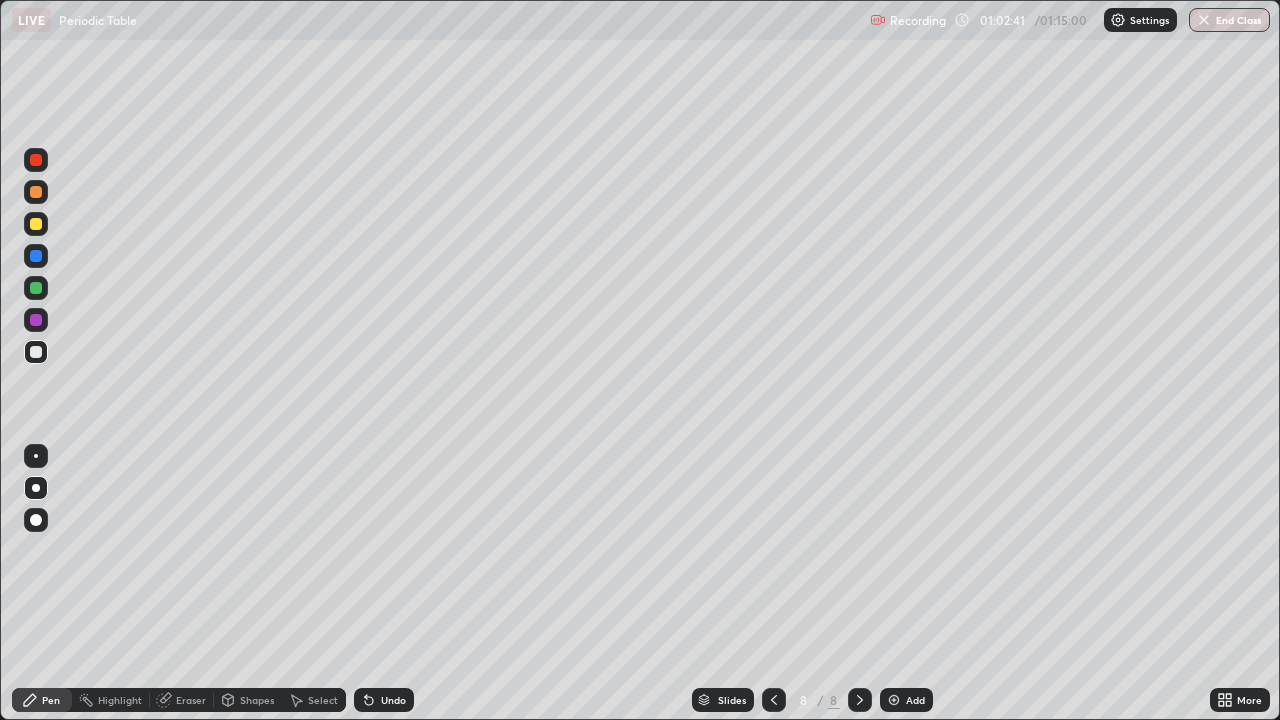 click at bounding box center (36, 224) 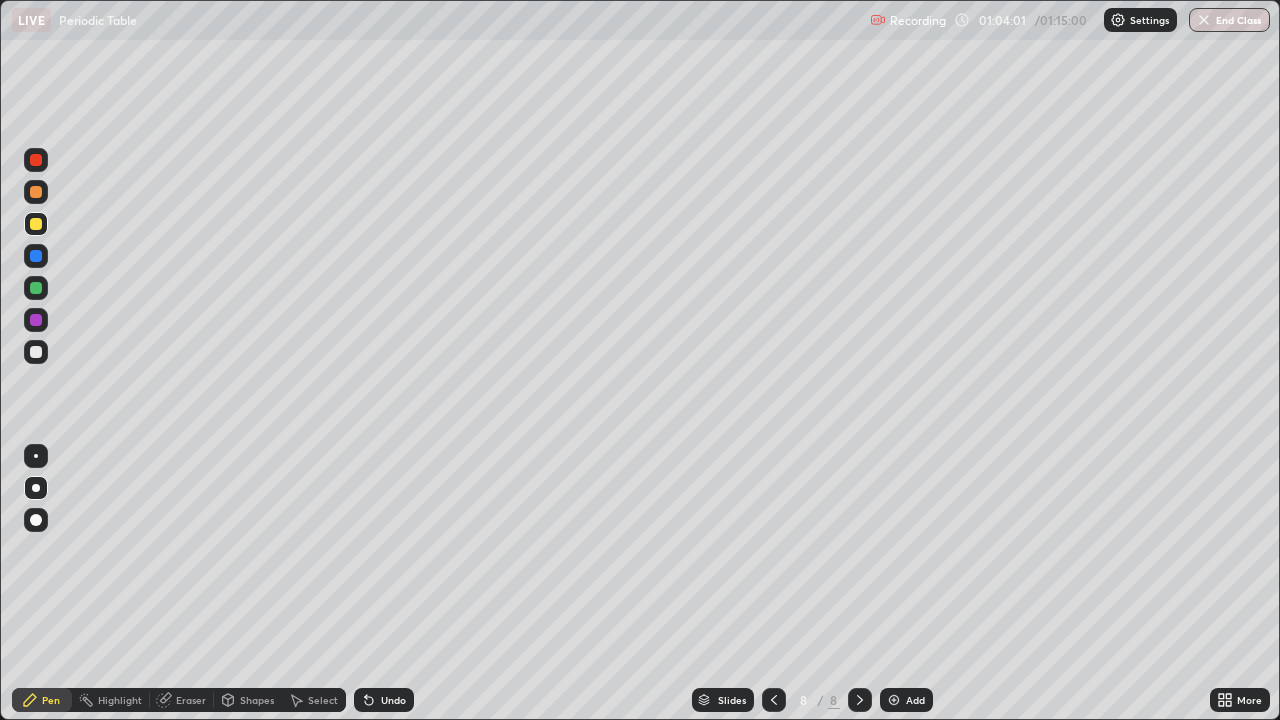 click on "Shapes" at bounding box center [257, 700] 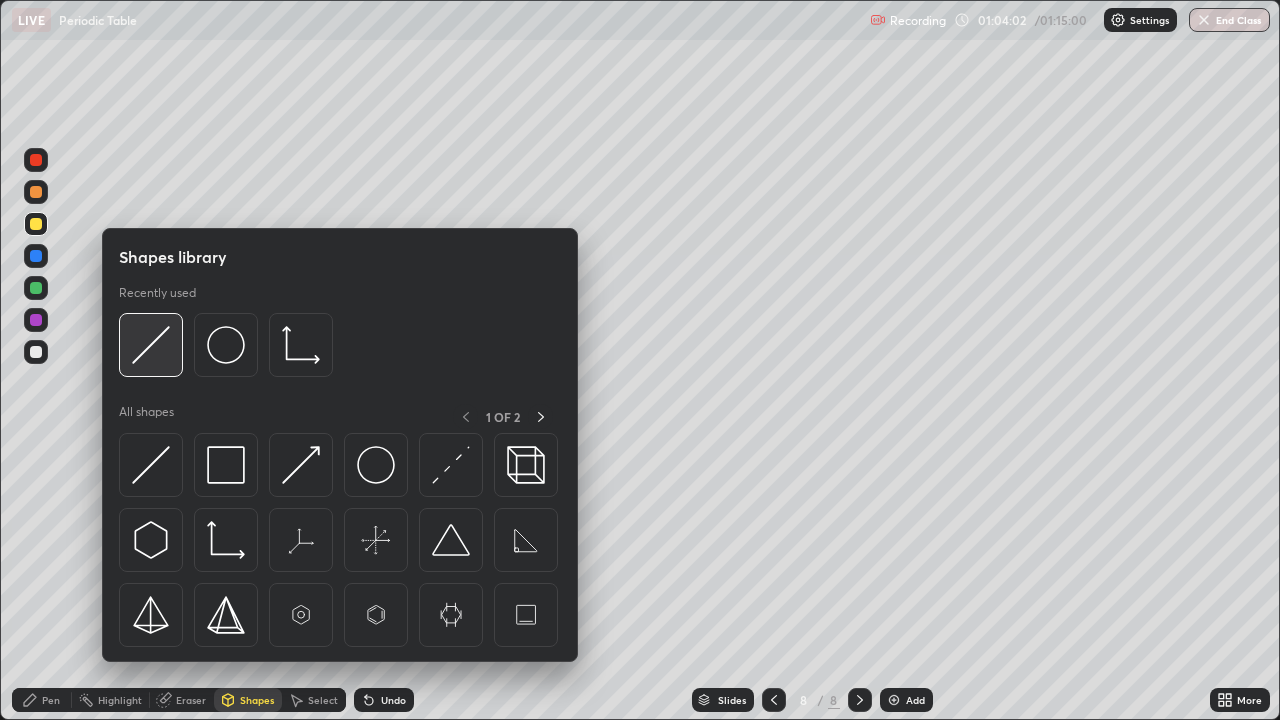 click at bounding box center [151, 345] 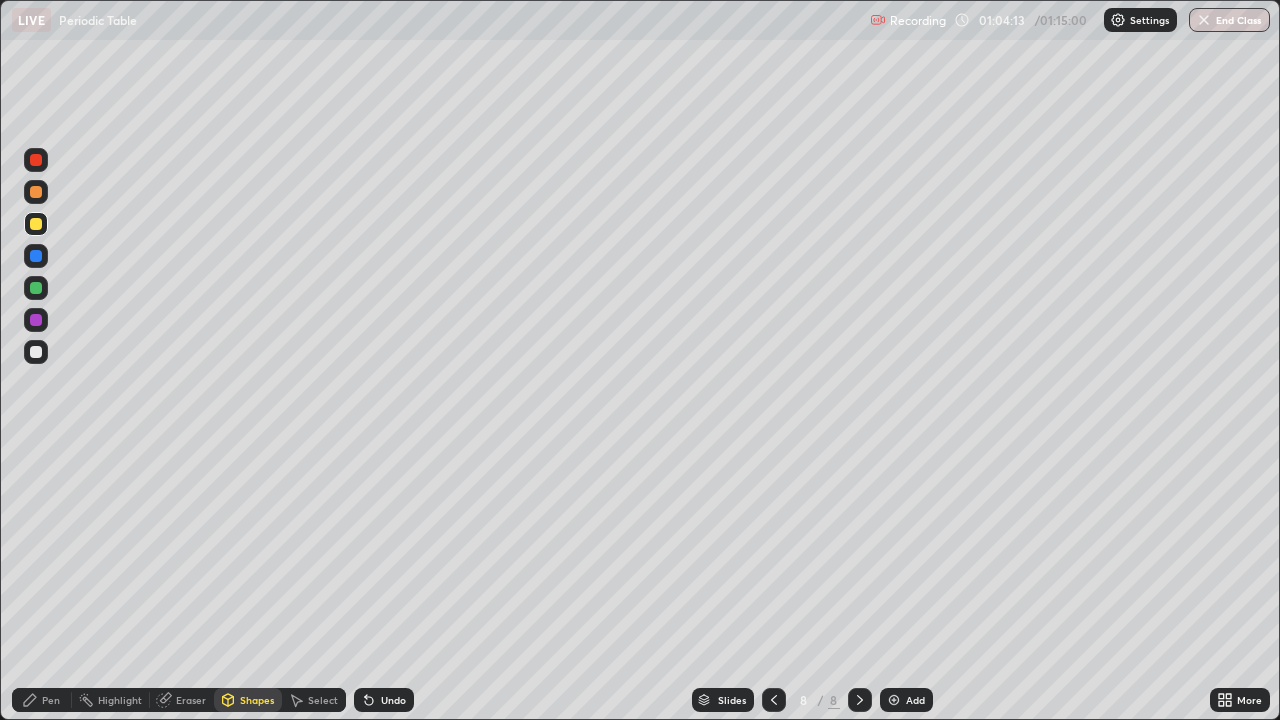click on "Undo" at bounding box center [393, 700] 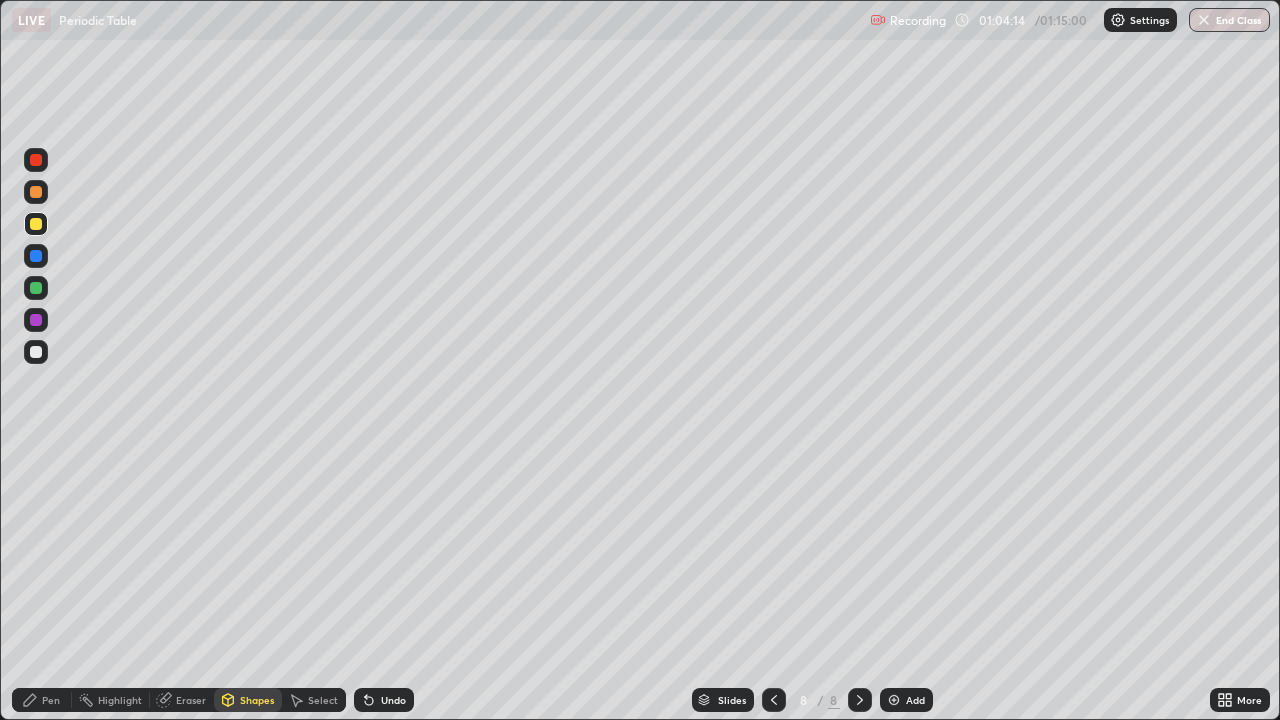 click on "Undo" at bounding box center (384, 700) 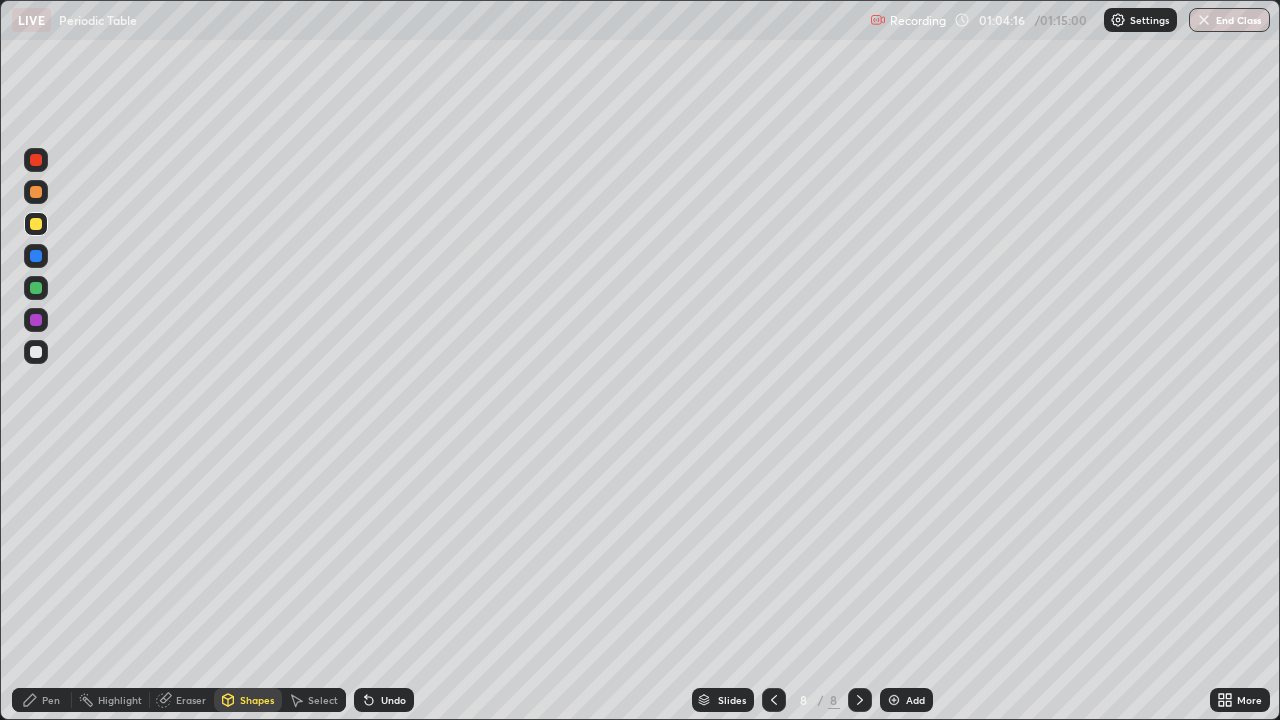 click on "Pen" at bounding box center (51, 700) 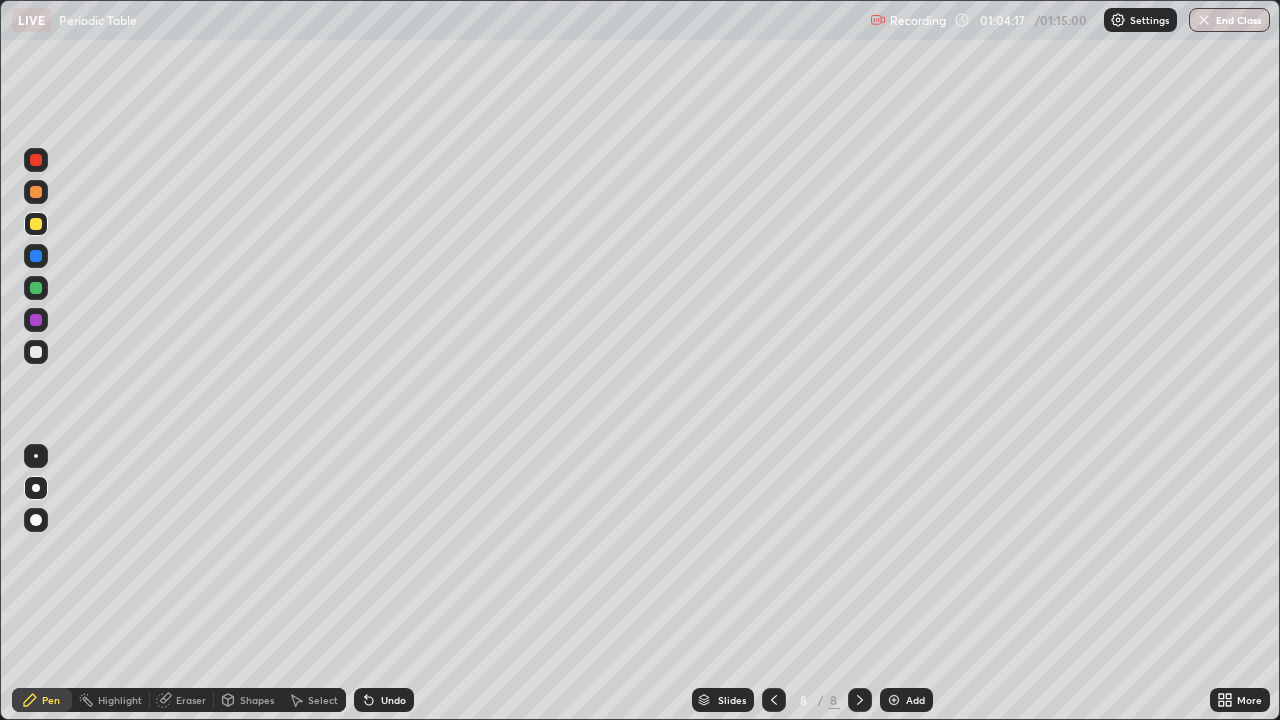 click at bounding box center (36, 352) 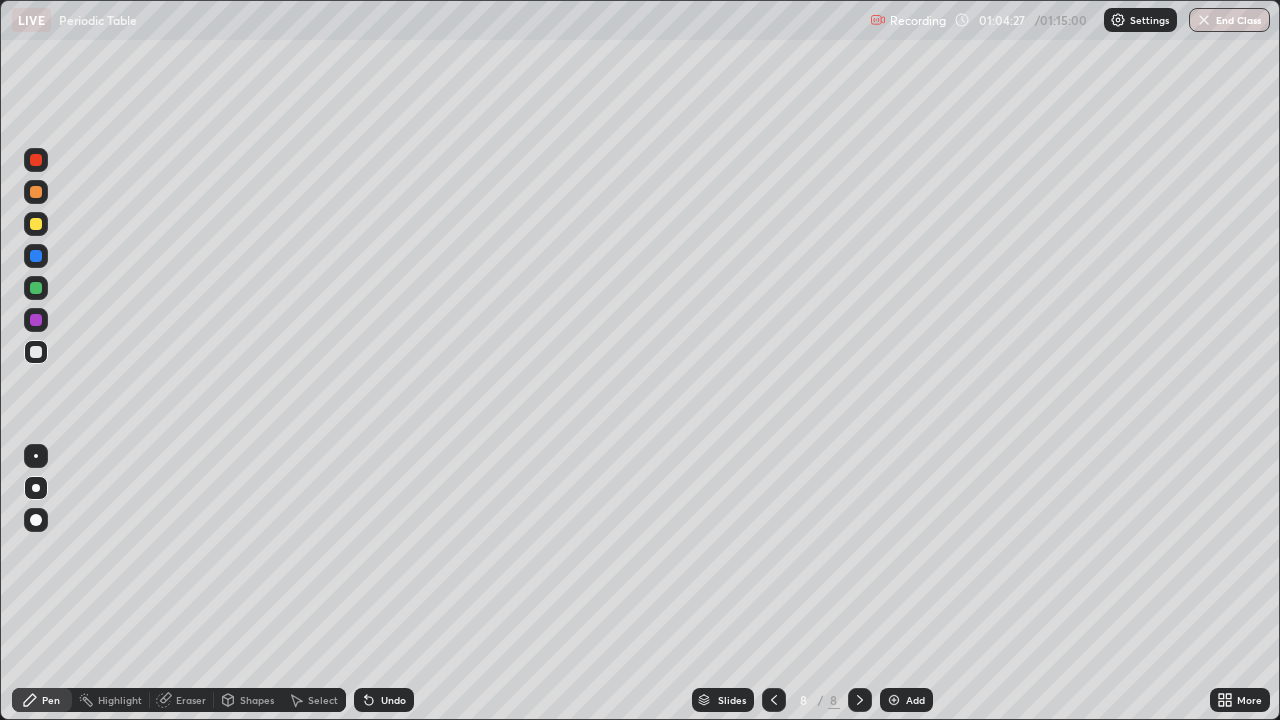 click at bounding box center (36, 288) 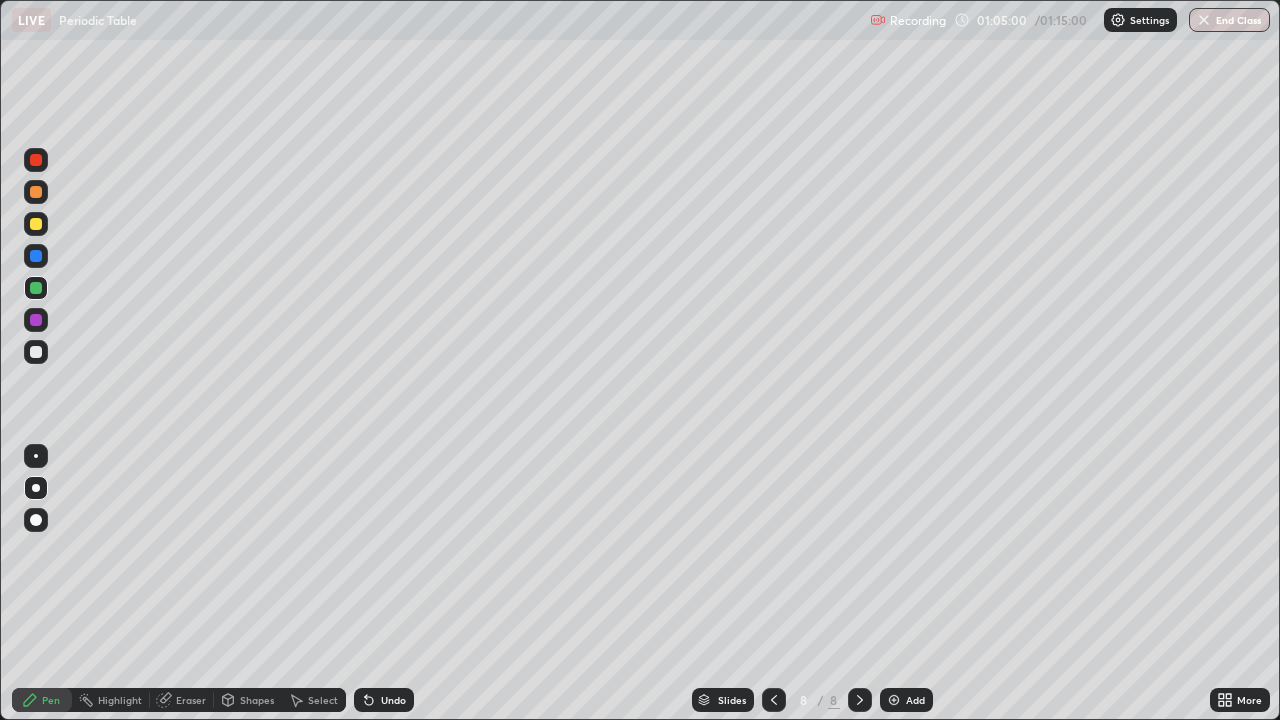 click at bounding box center (36, 224) 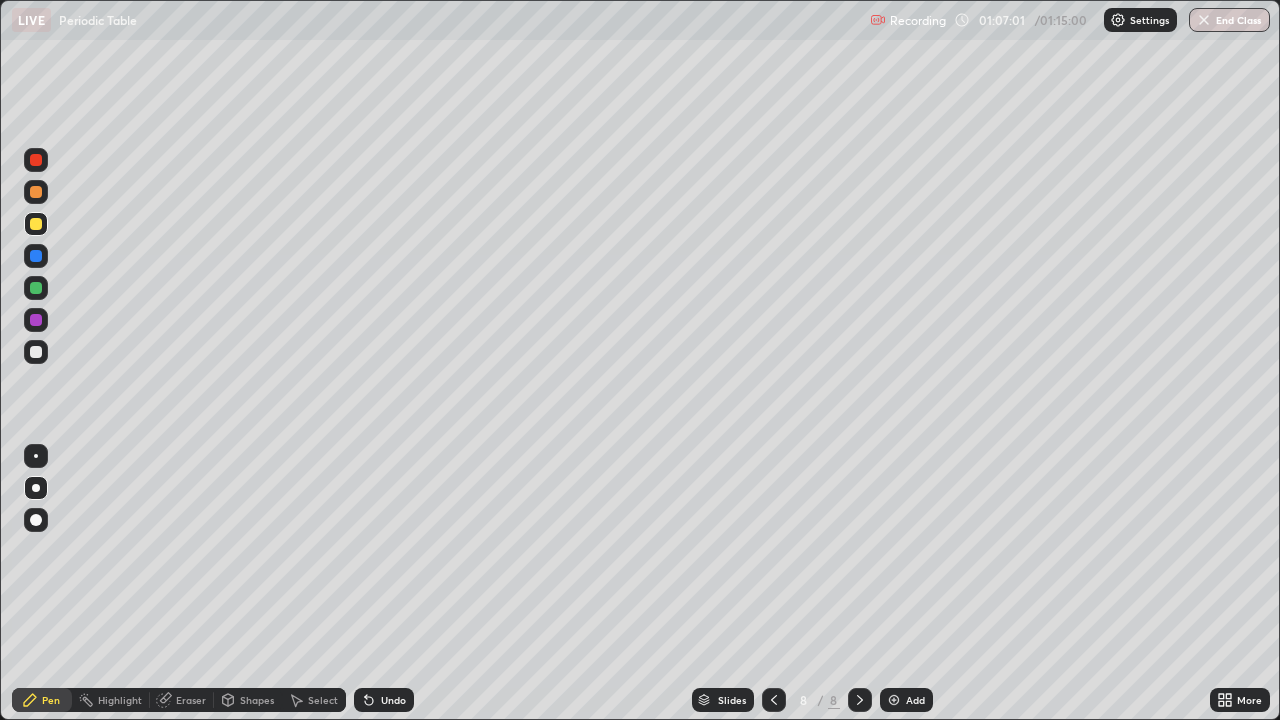 click at bounding box center [36, 288] 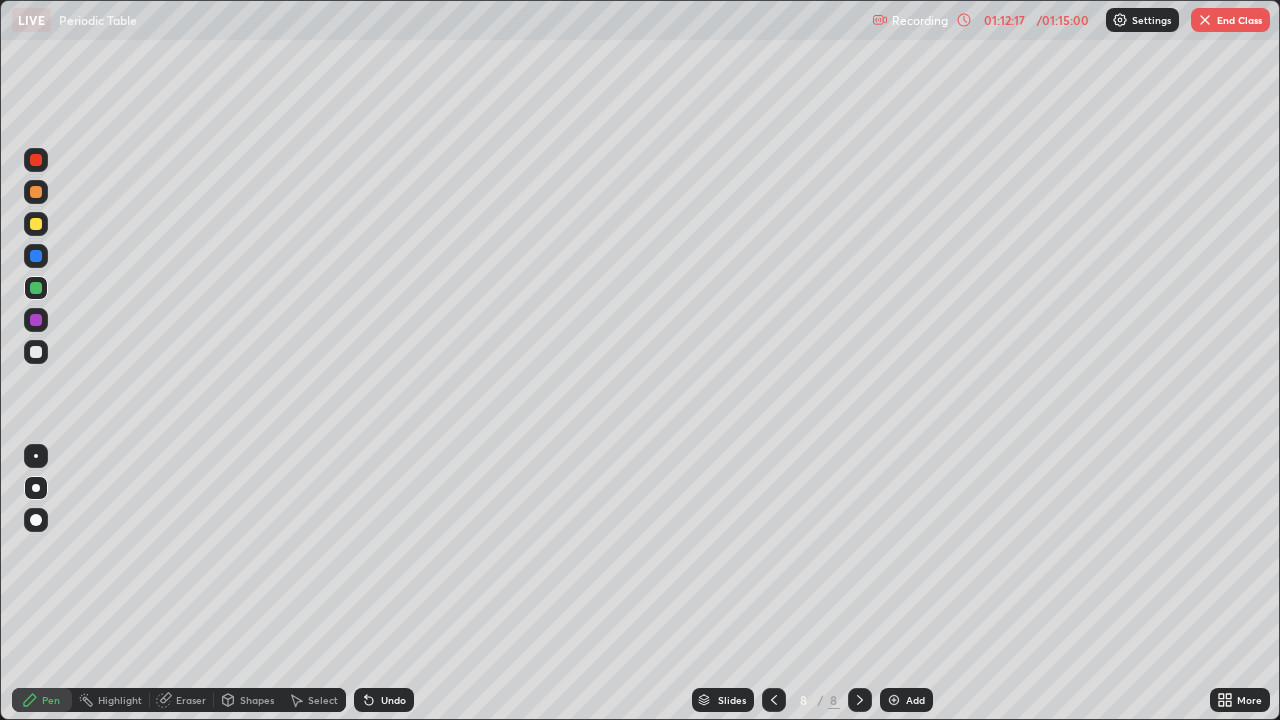 click at bounding box center (36, 224) 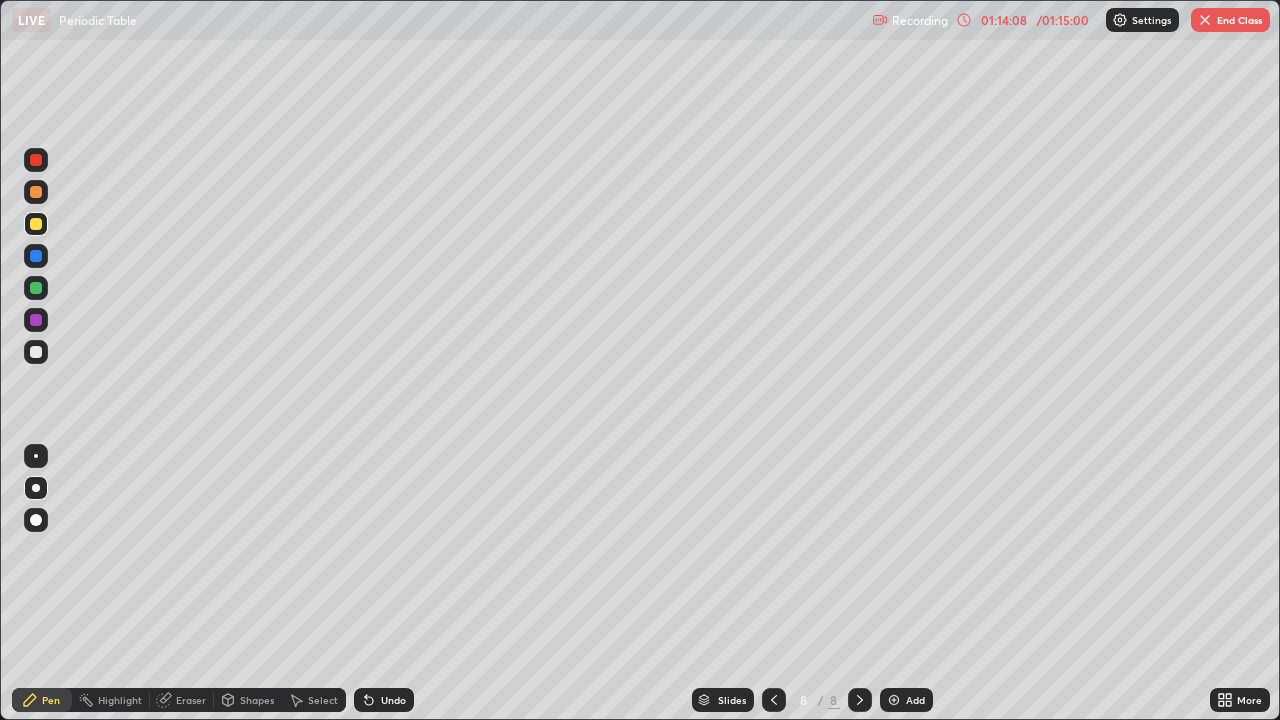 click on "End Class" at bounding box center (1230, 20) 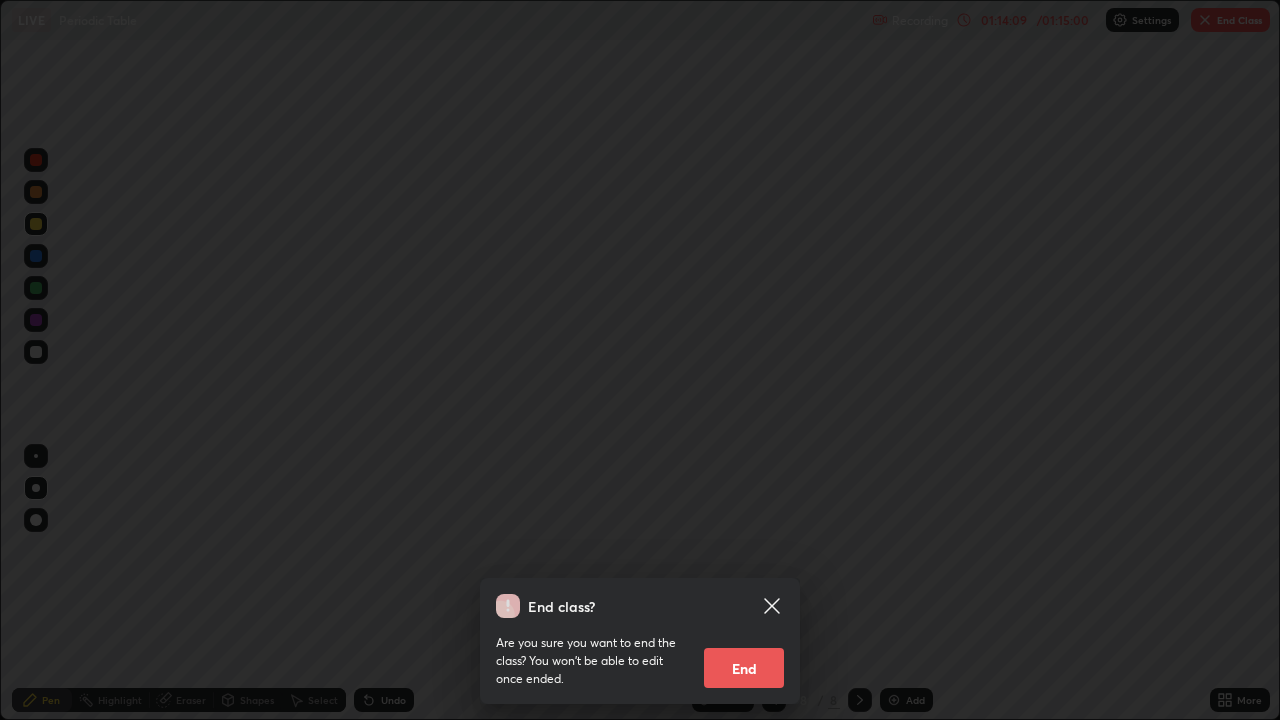 click on "End" at bounding box center (744, 668) 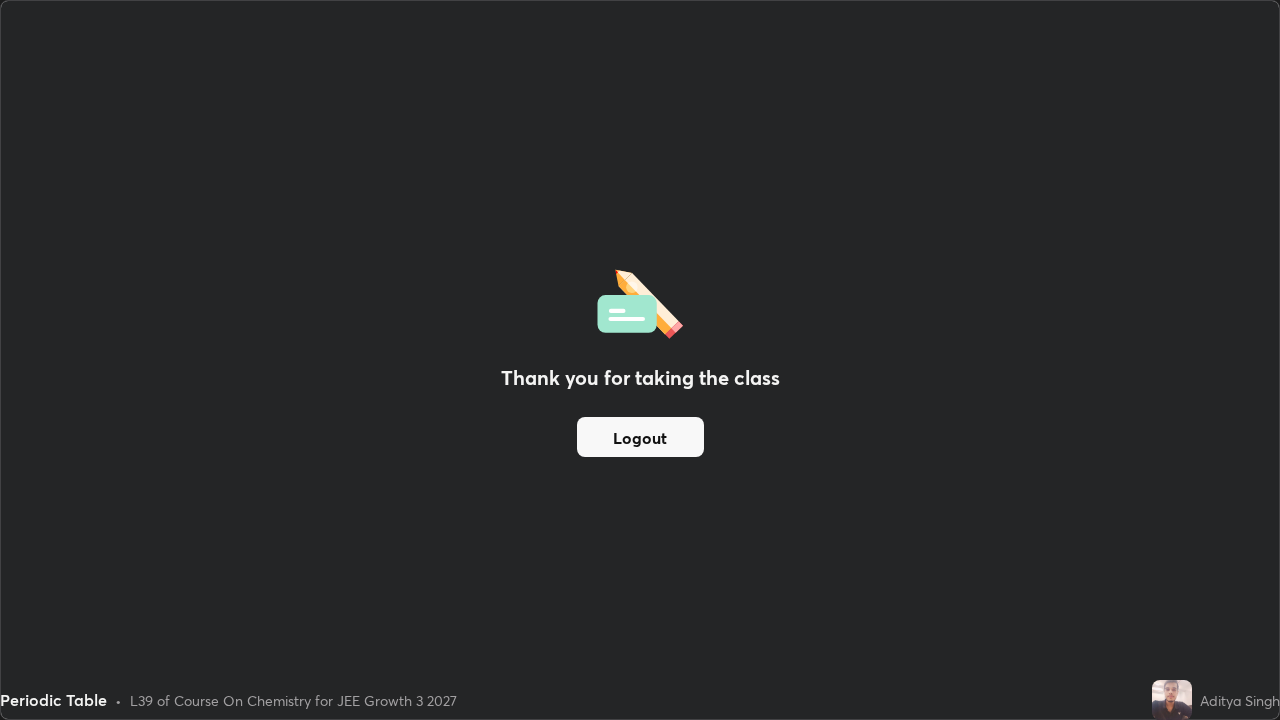 click on "Thank you for taking the class Logout" at bounding box center [640, 360] 